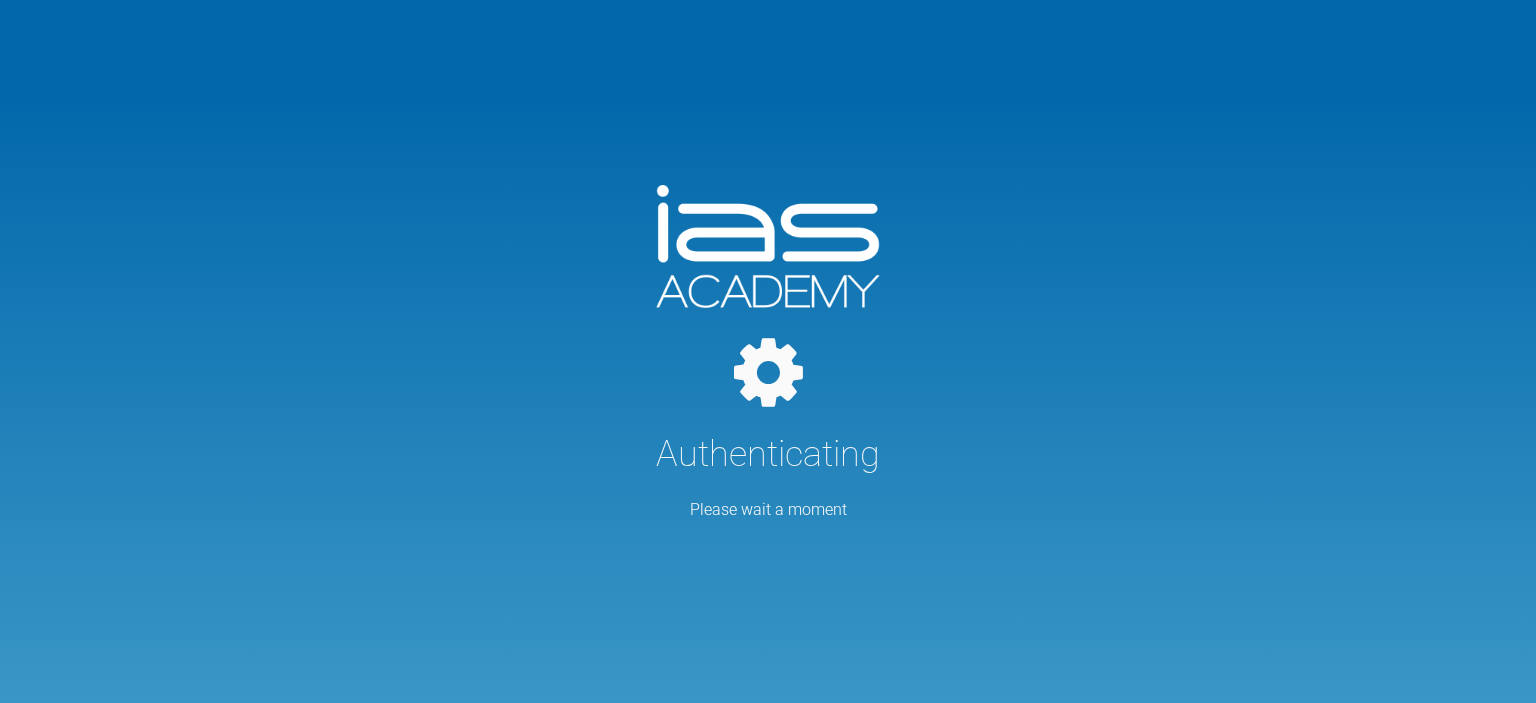 scroll, scrollTop: 0, scrollLeft: 0, axis: both 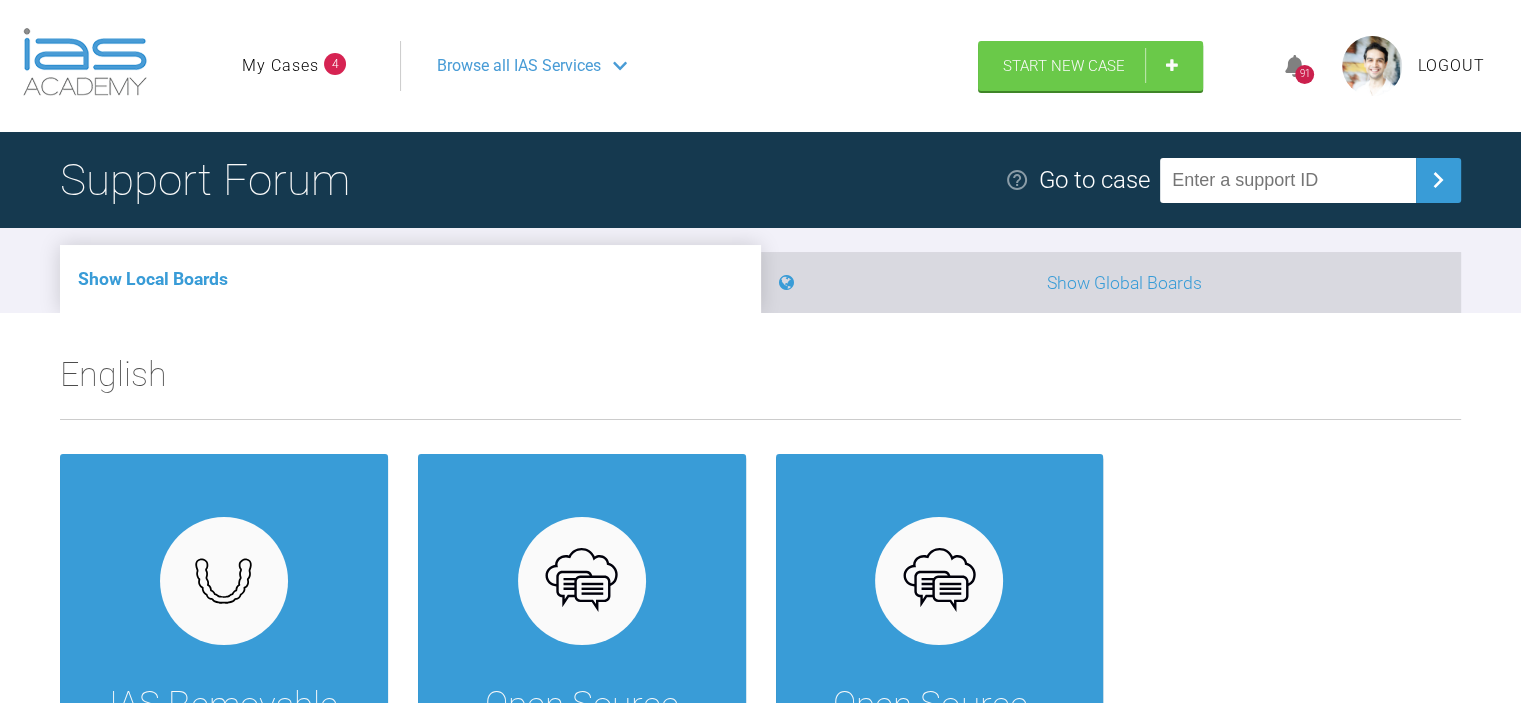 click on "Show Global Boards" at bounding box center [1111, 282] 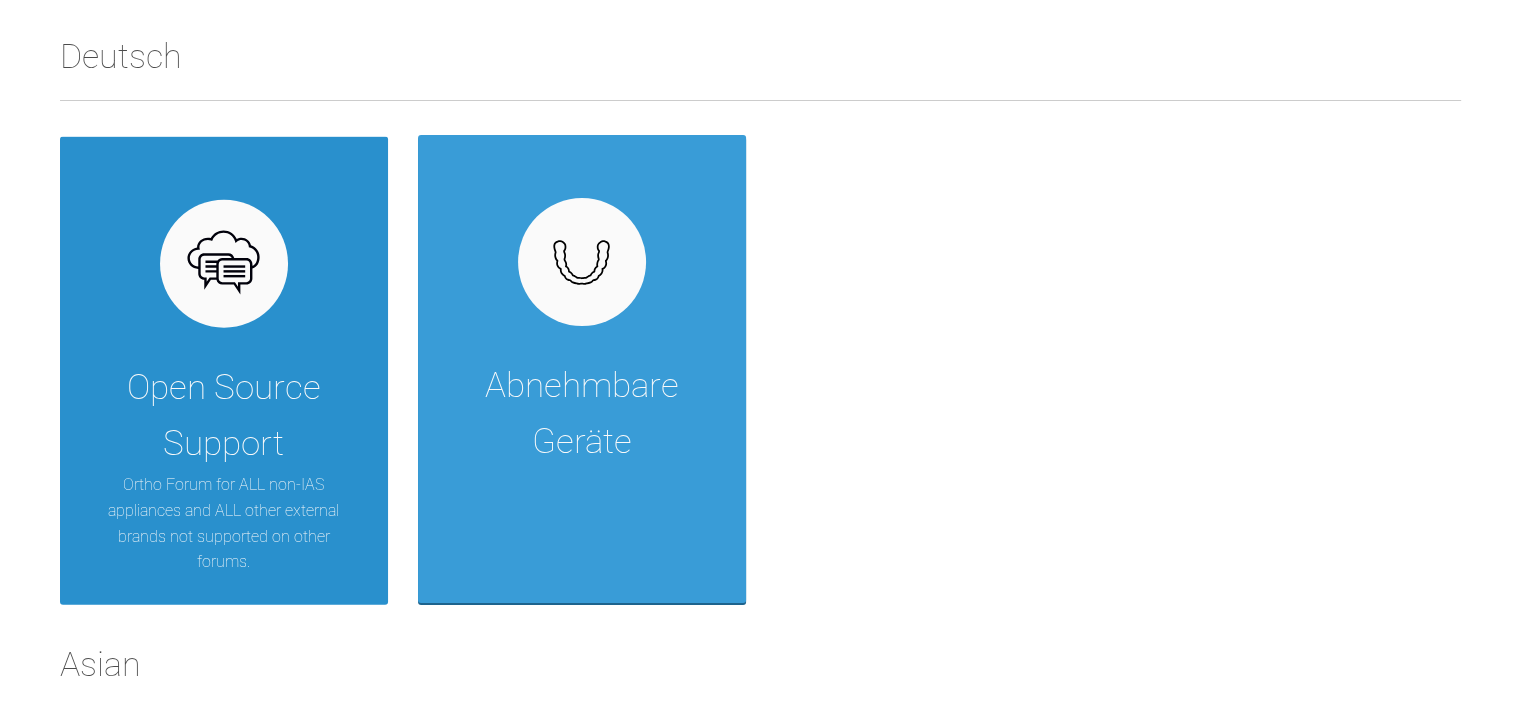 scroll, scrollTop: 4600, scrollLeft: 0, axis: vertical 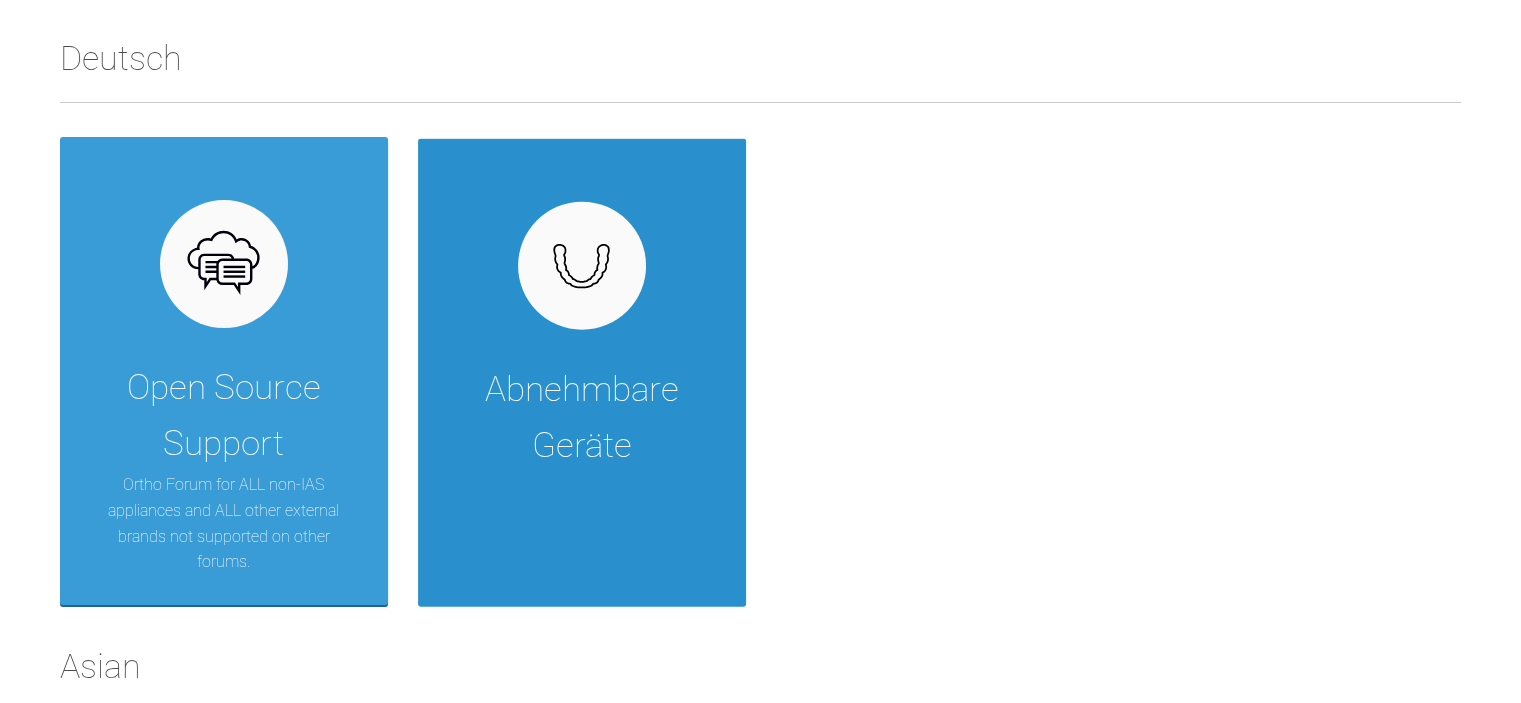 click on "Abnehmbare Geräte" at bounding box center (582, 418) 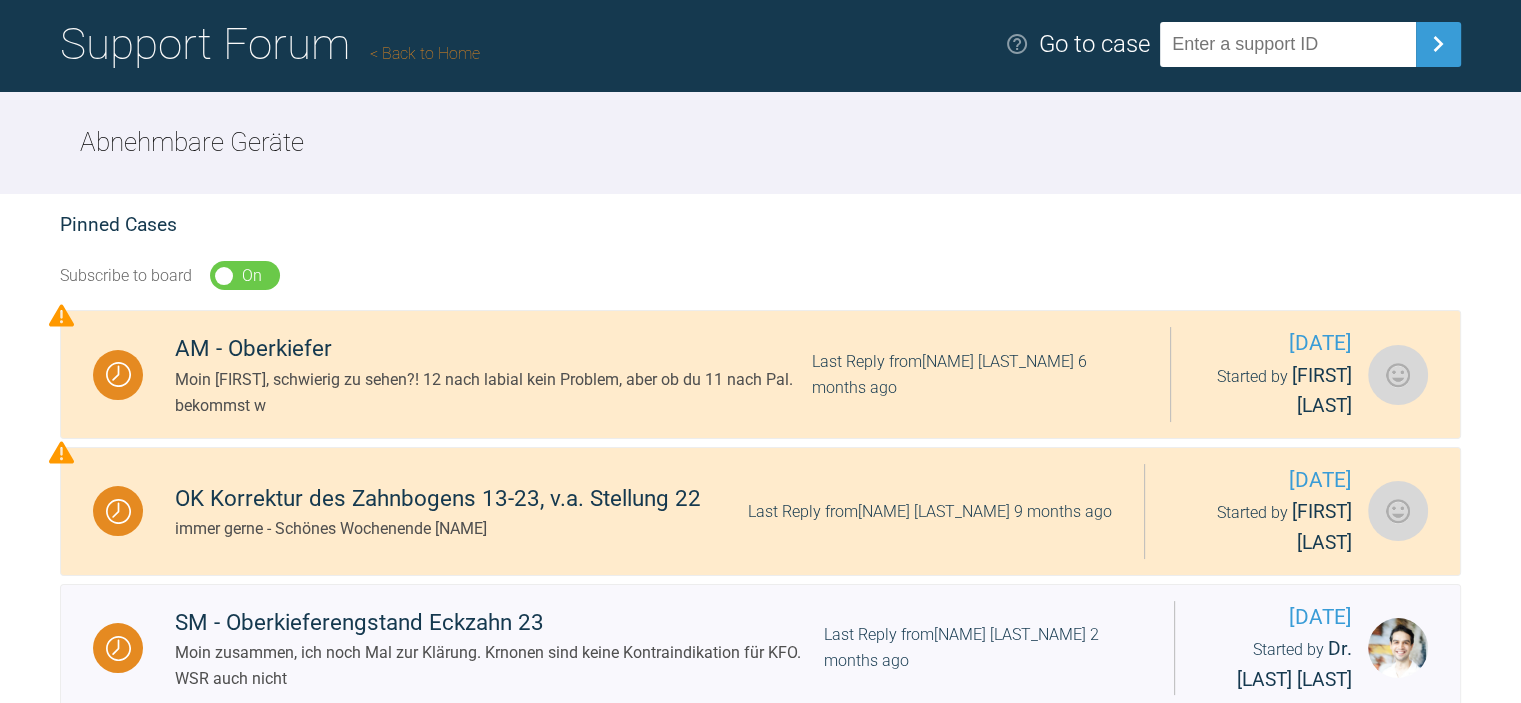 scroll, scrollTop: 0, scrollLeft: 0, axis: both 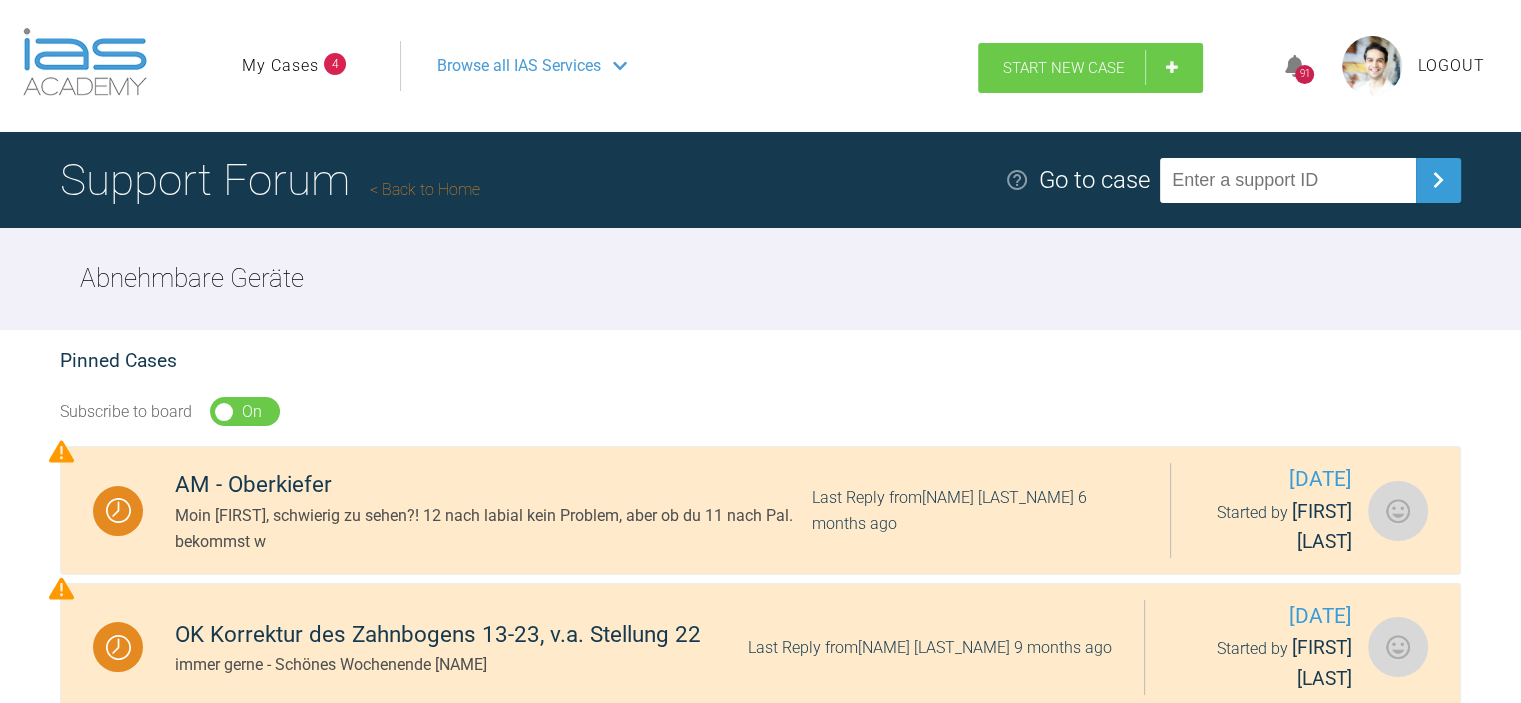 click on "Start New Case" at bounding box center [1064, 68] 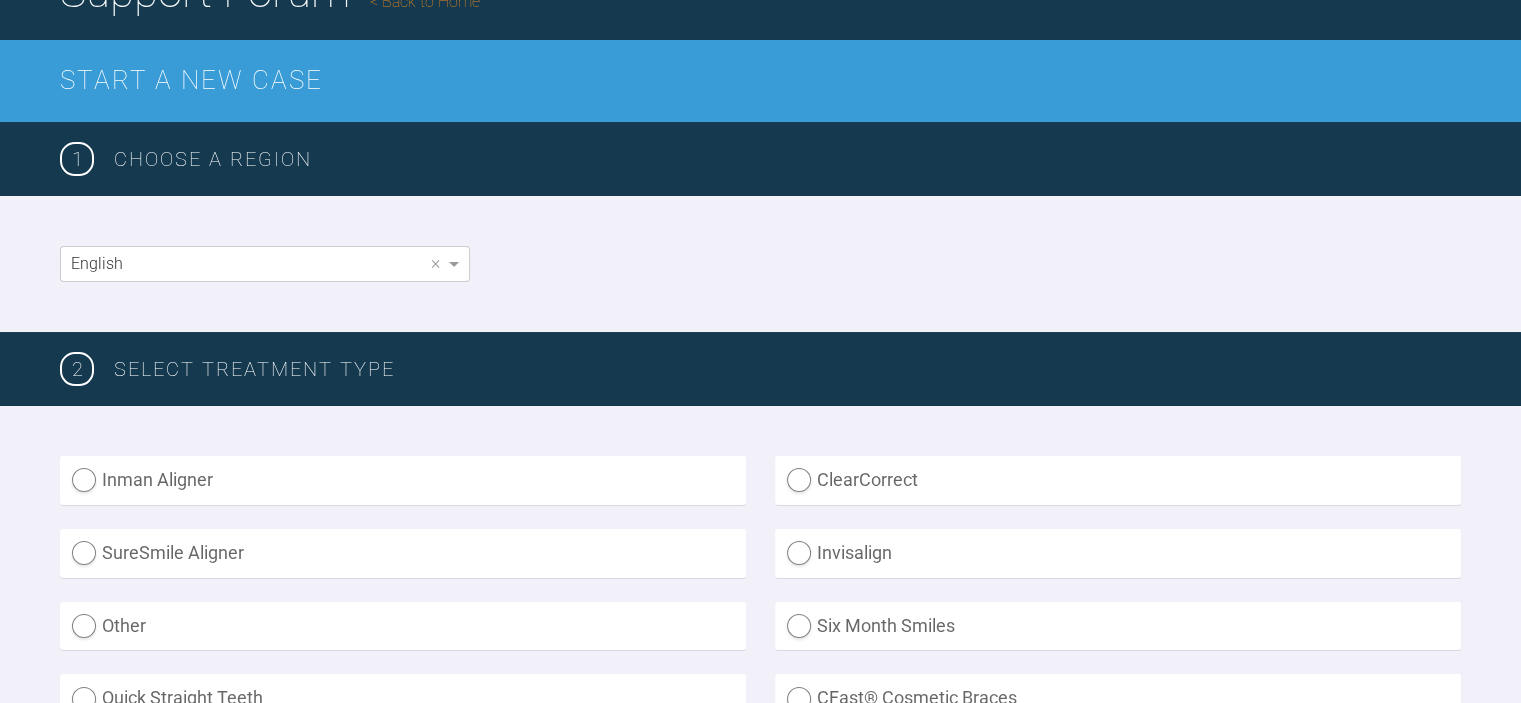 scroll, scrollTop: 200, scrollLeft: 0, axis: vertical 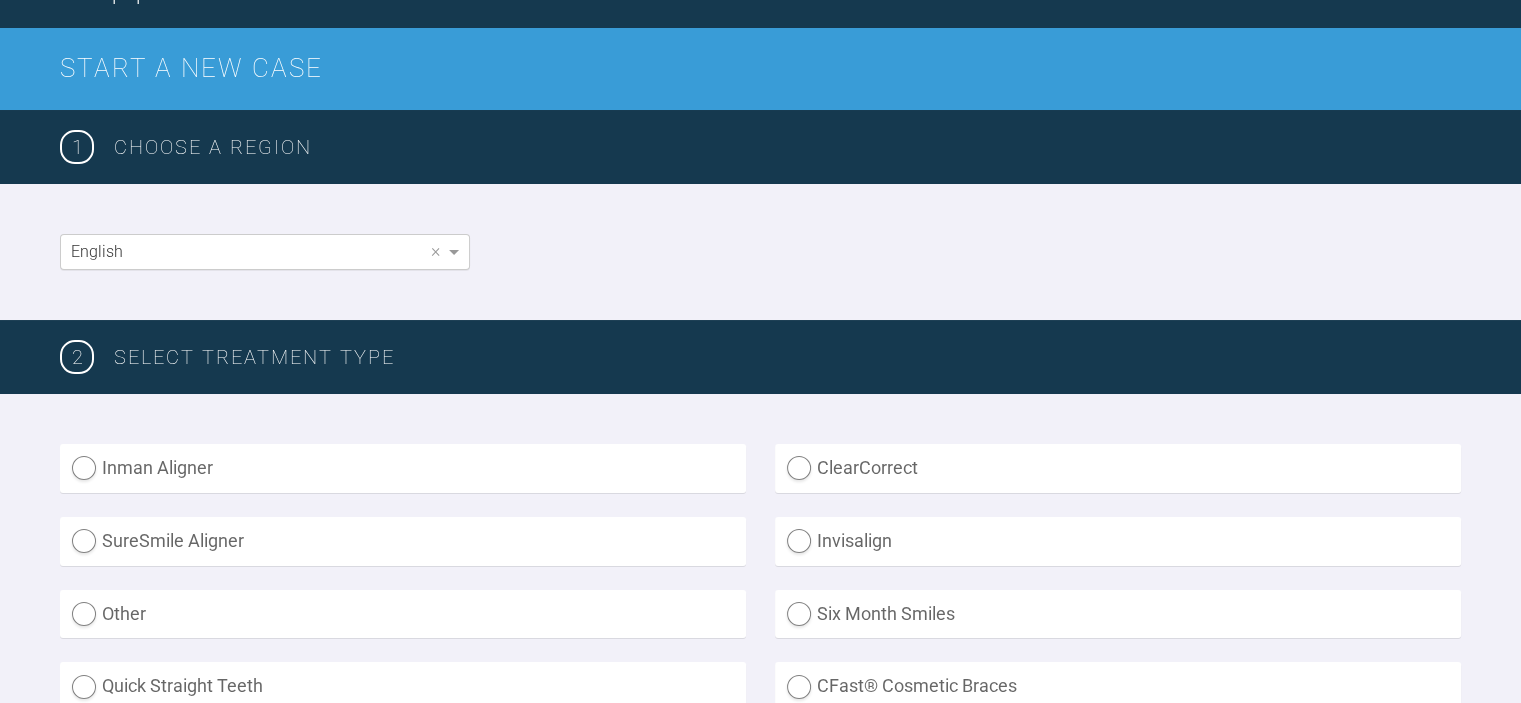 click on "English" at bounding box center [265, 252] 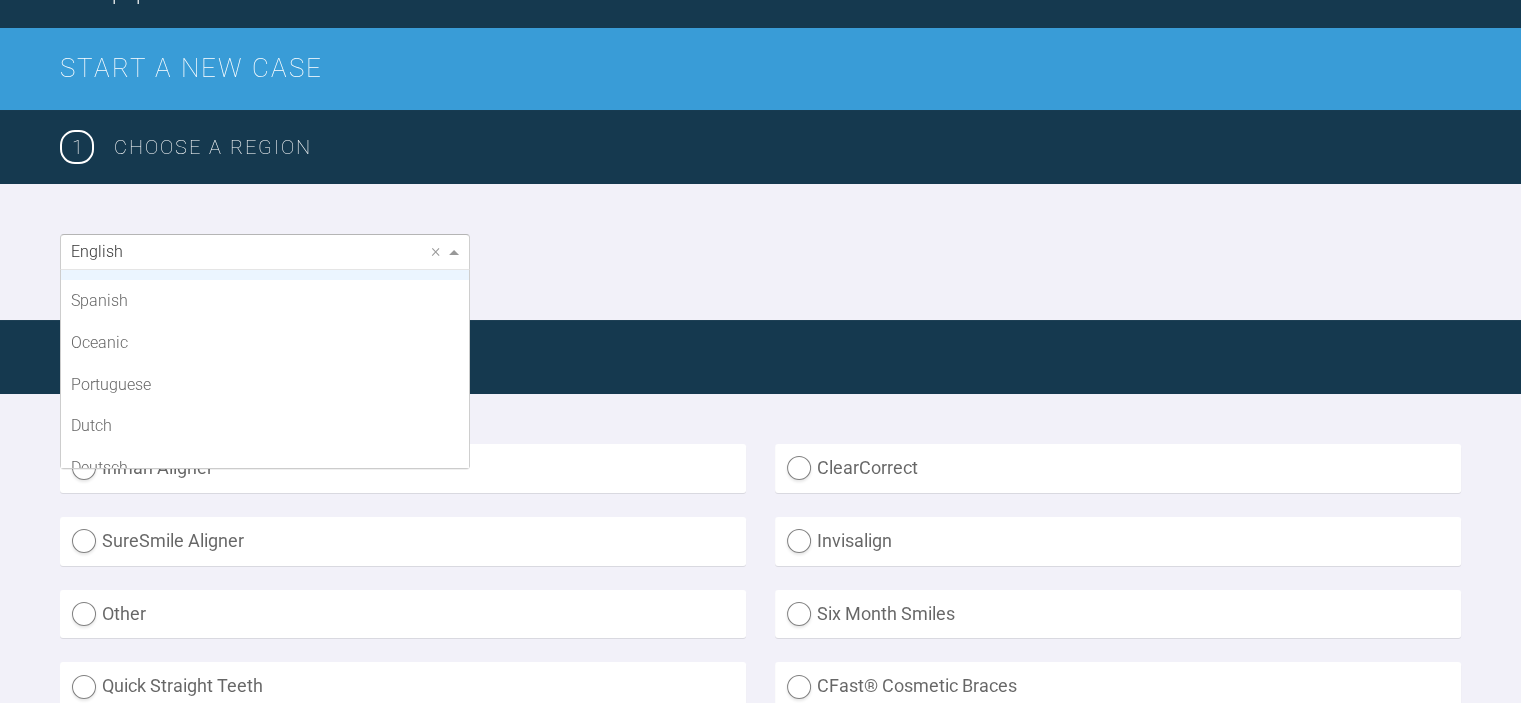 scroll, scrollTop: 384, scrollLeft: 0, axis: vertical 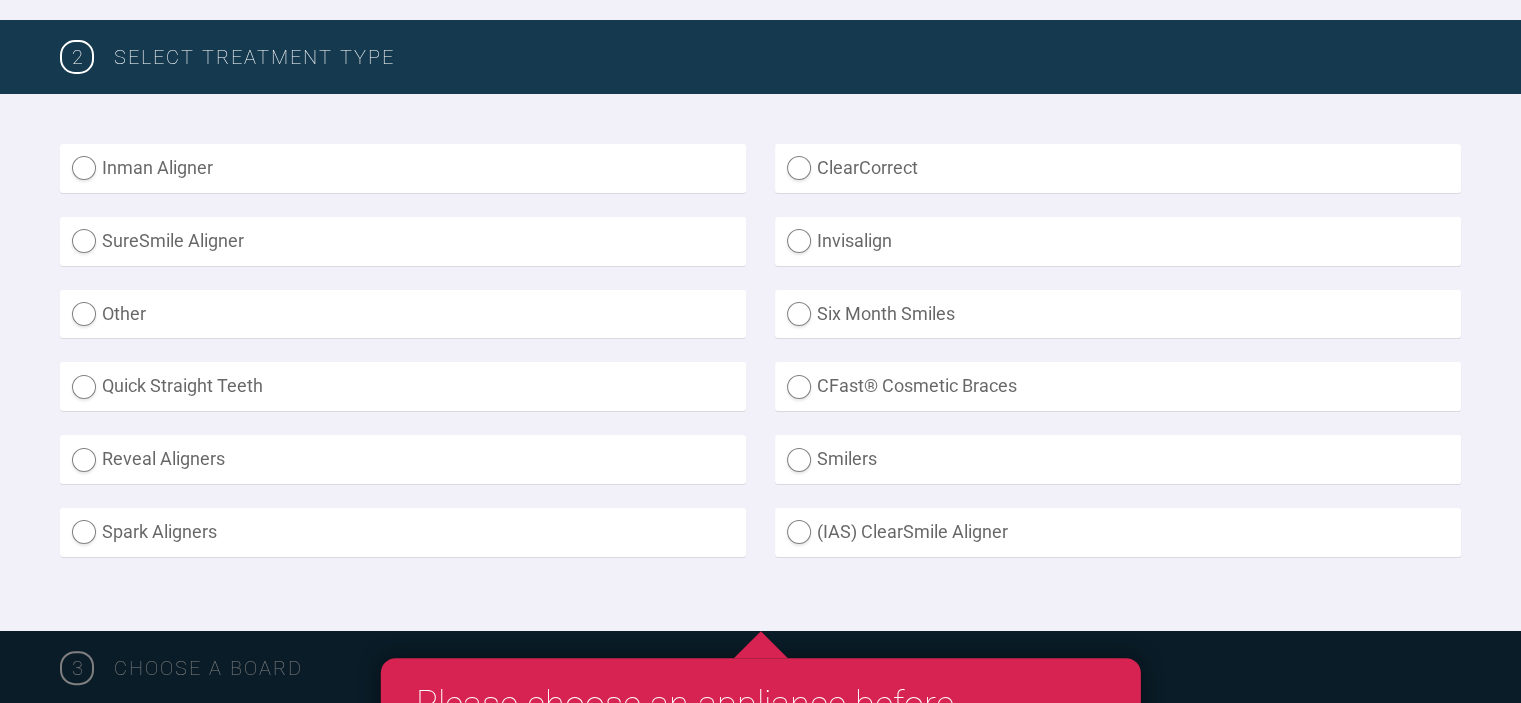 click on "Inman Aligner" at bounding box center (403, 168) 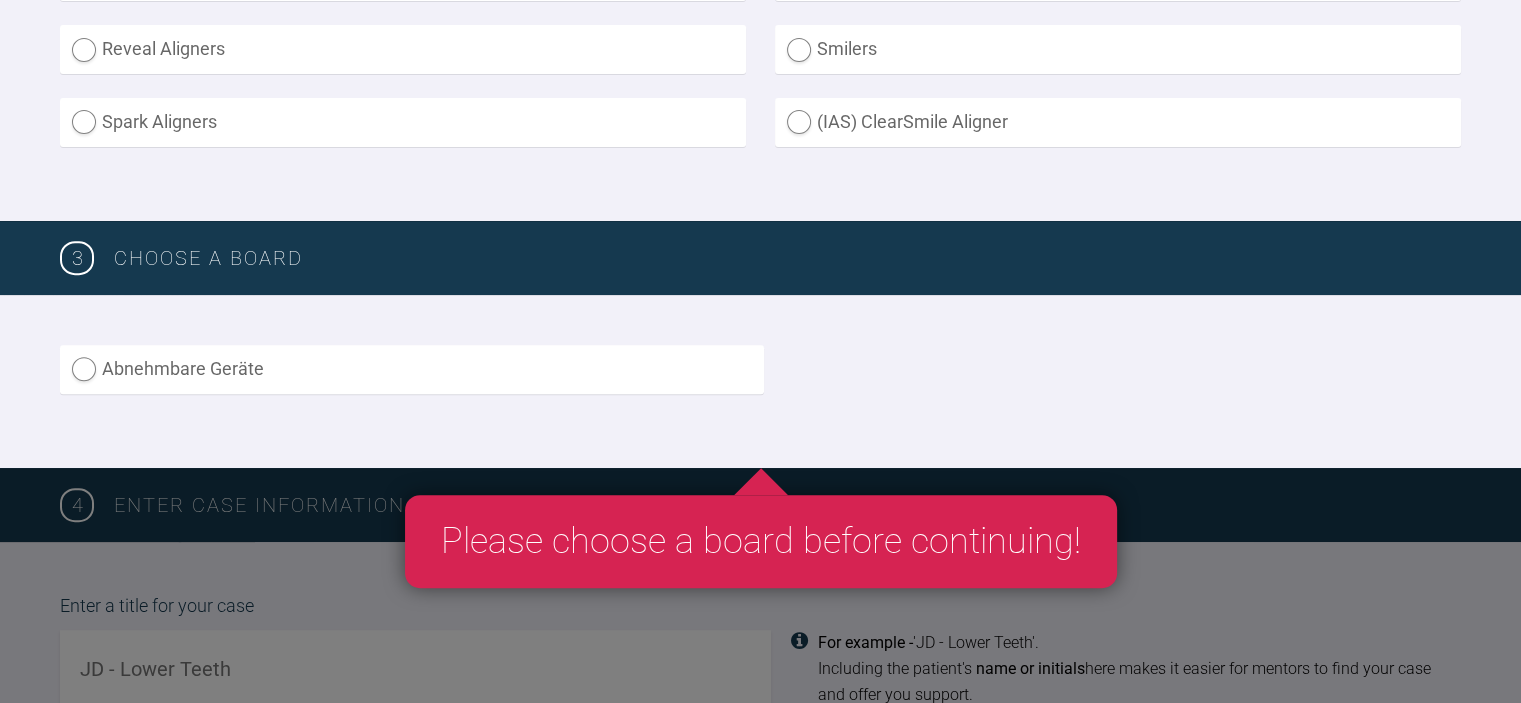scroll, scrollTop: 1100, scrollLeft: 0, axis: vertical 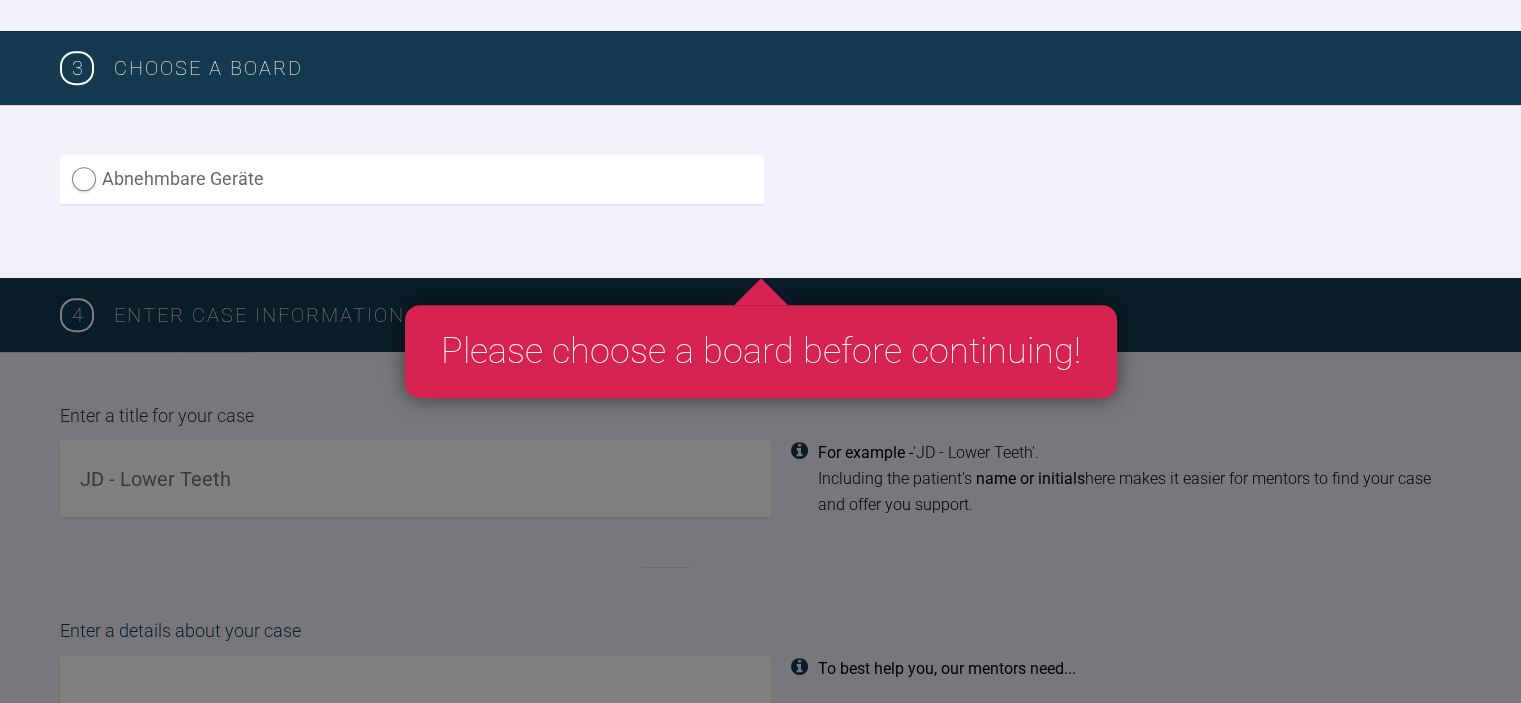 click on "Abnehmbare Geräte" at bounding box center [412, 179] 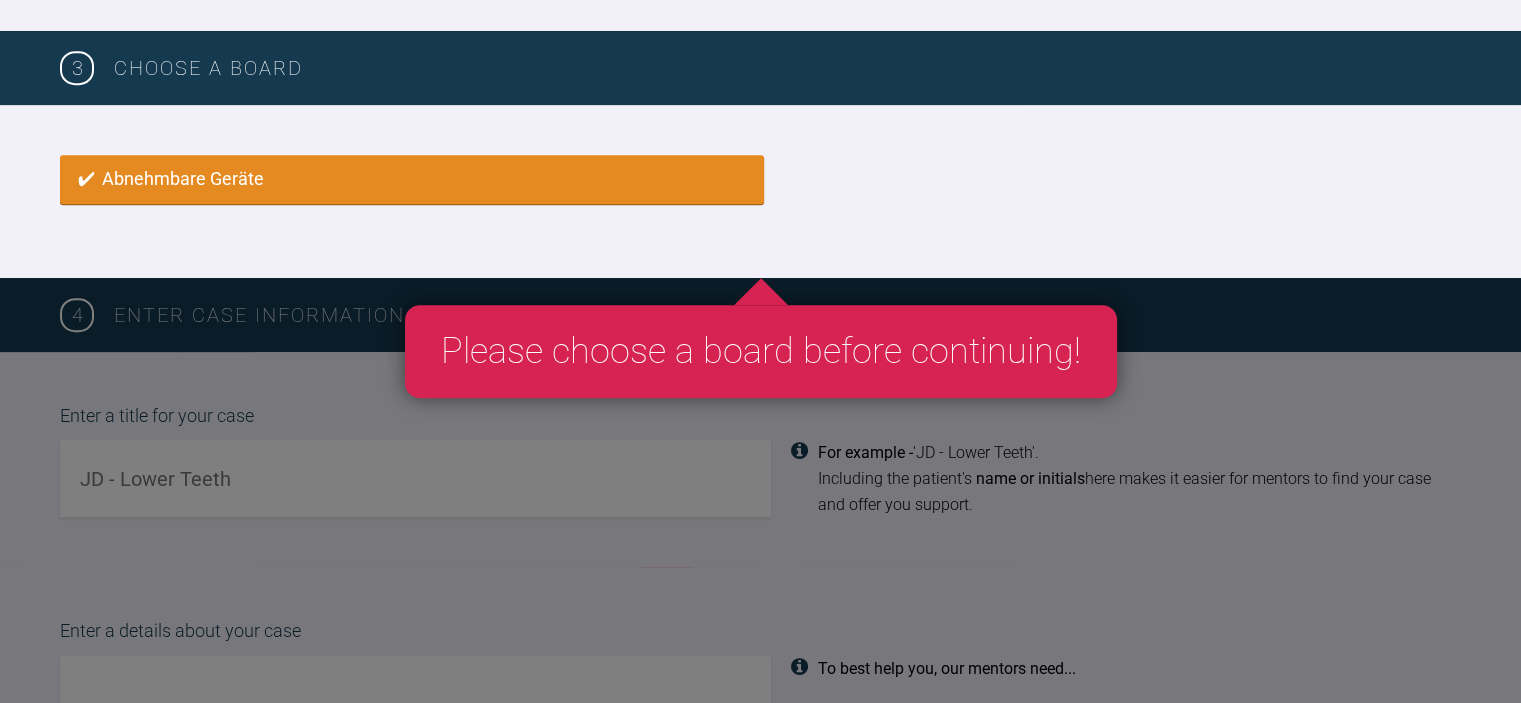 radio on "true" 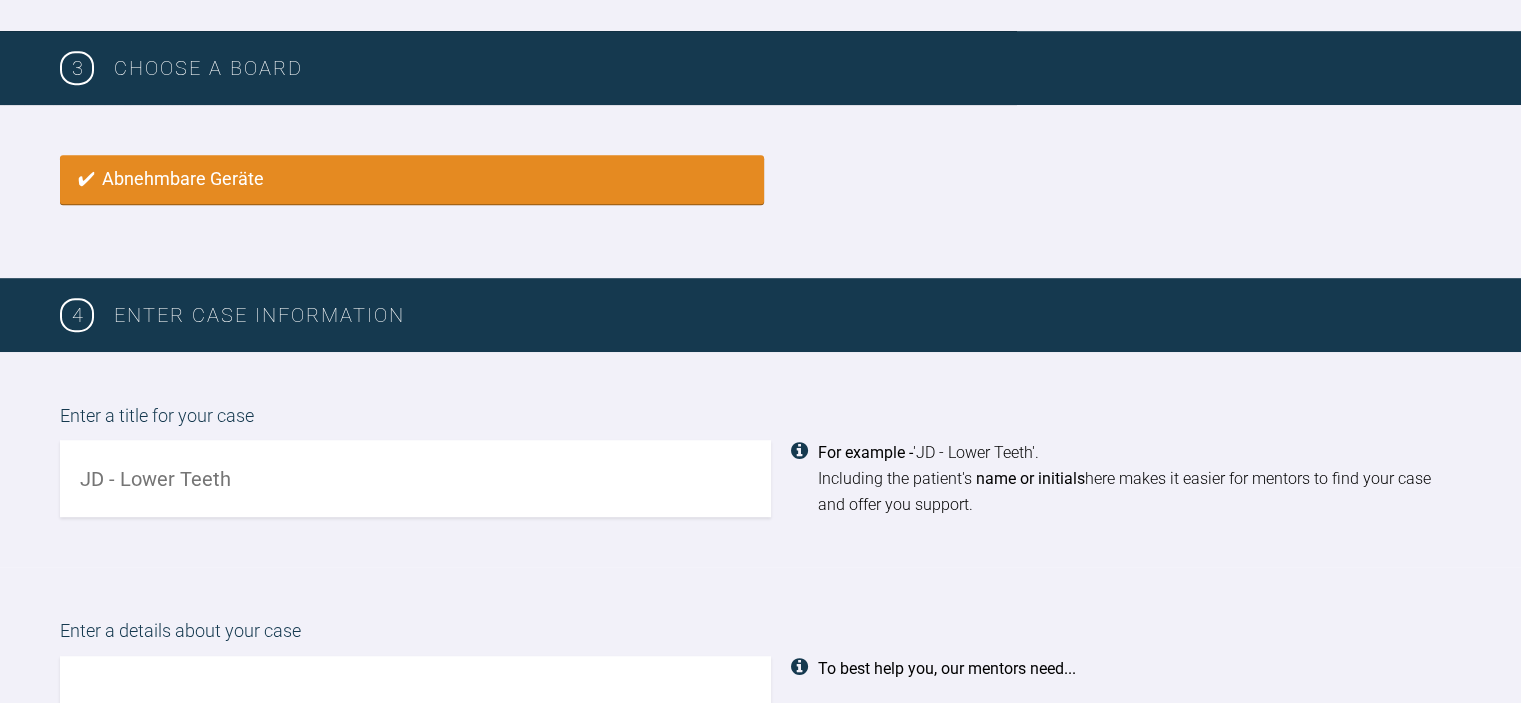 scroll, scrollTop: 1255, scrollLeft: 0, axis: vertical 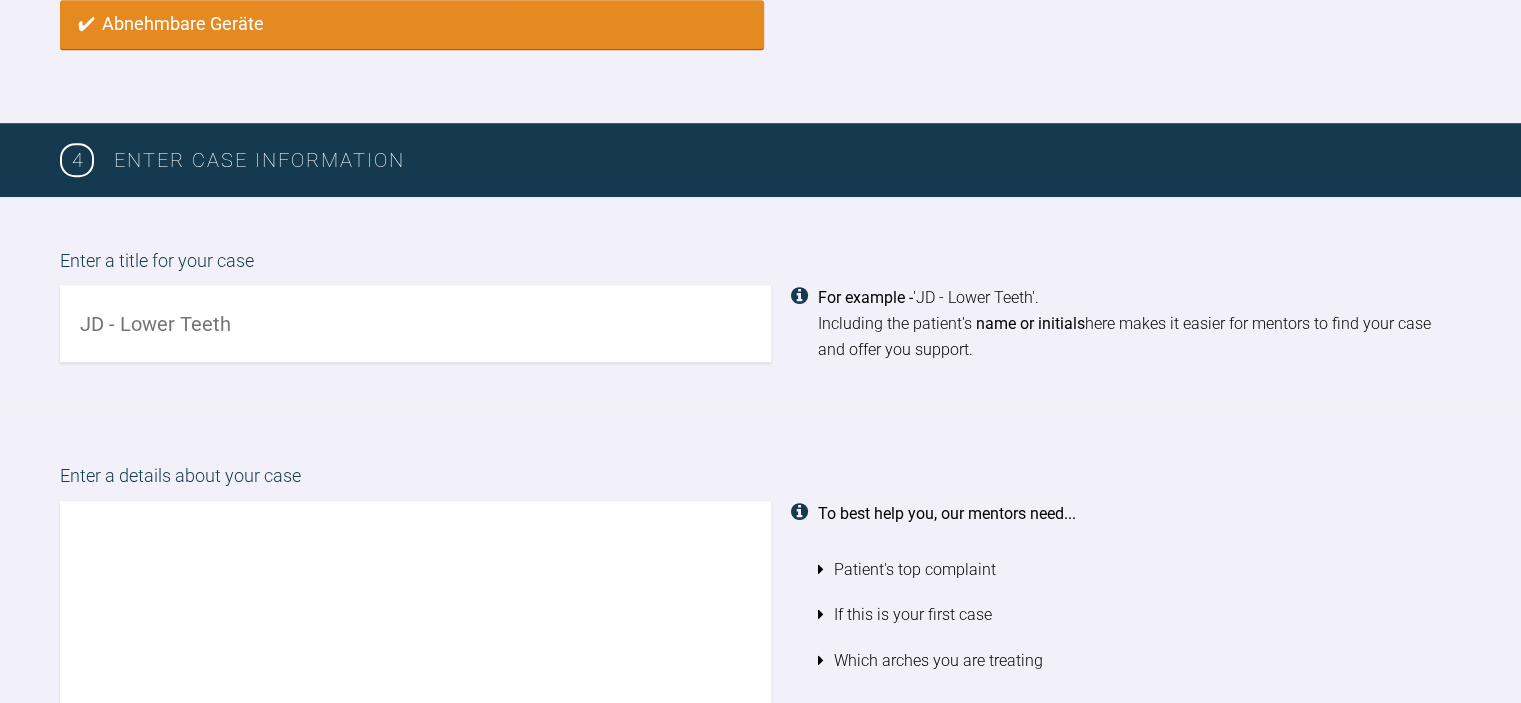 click at bounding box center (415, 323) 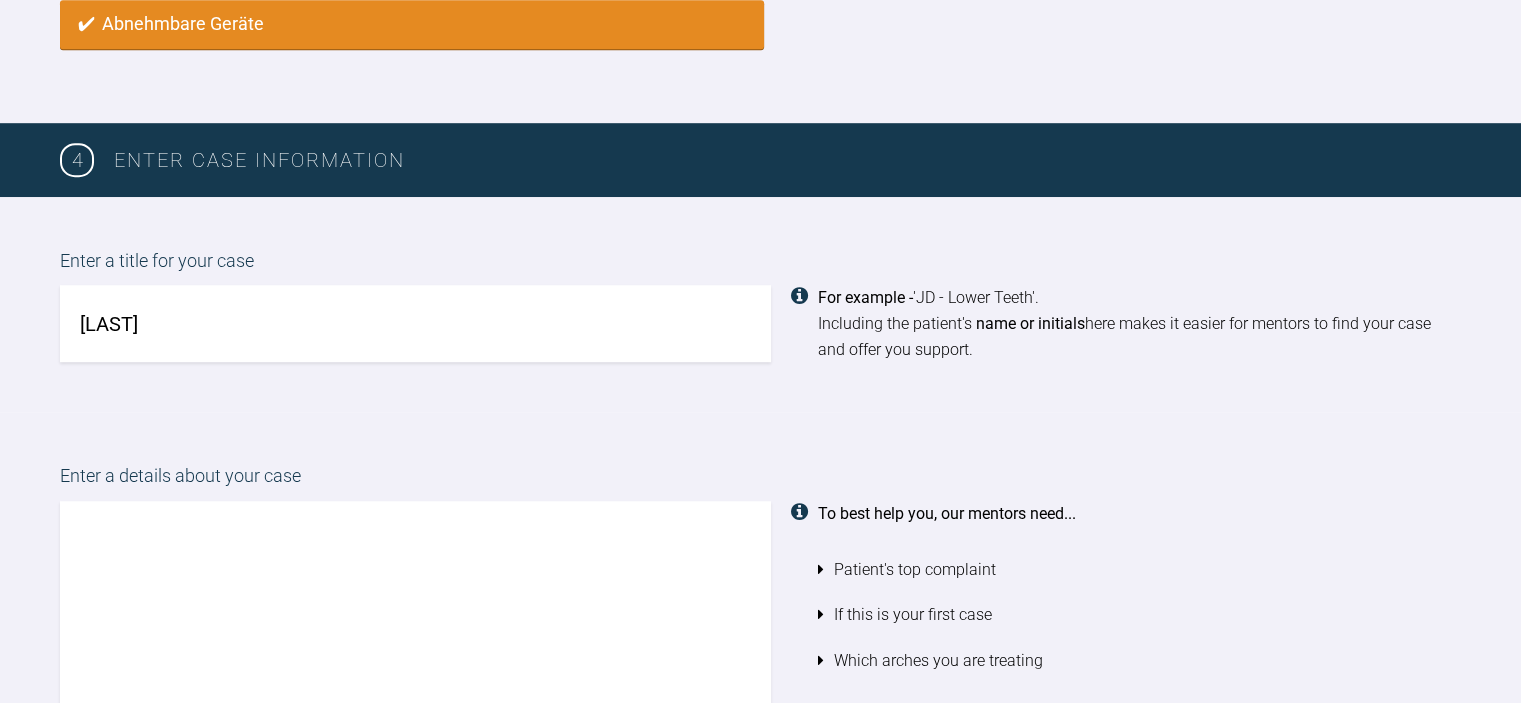 type on "R" 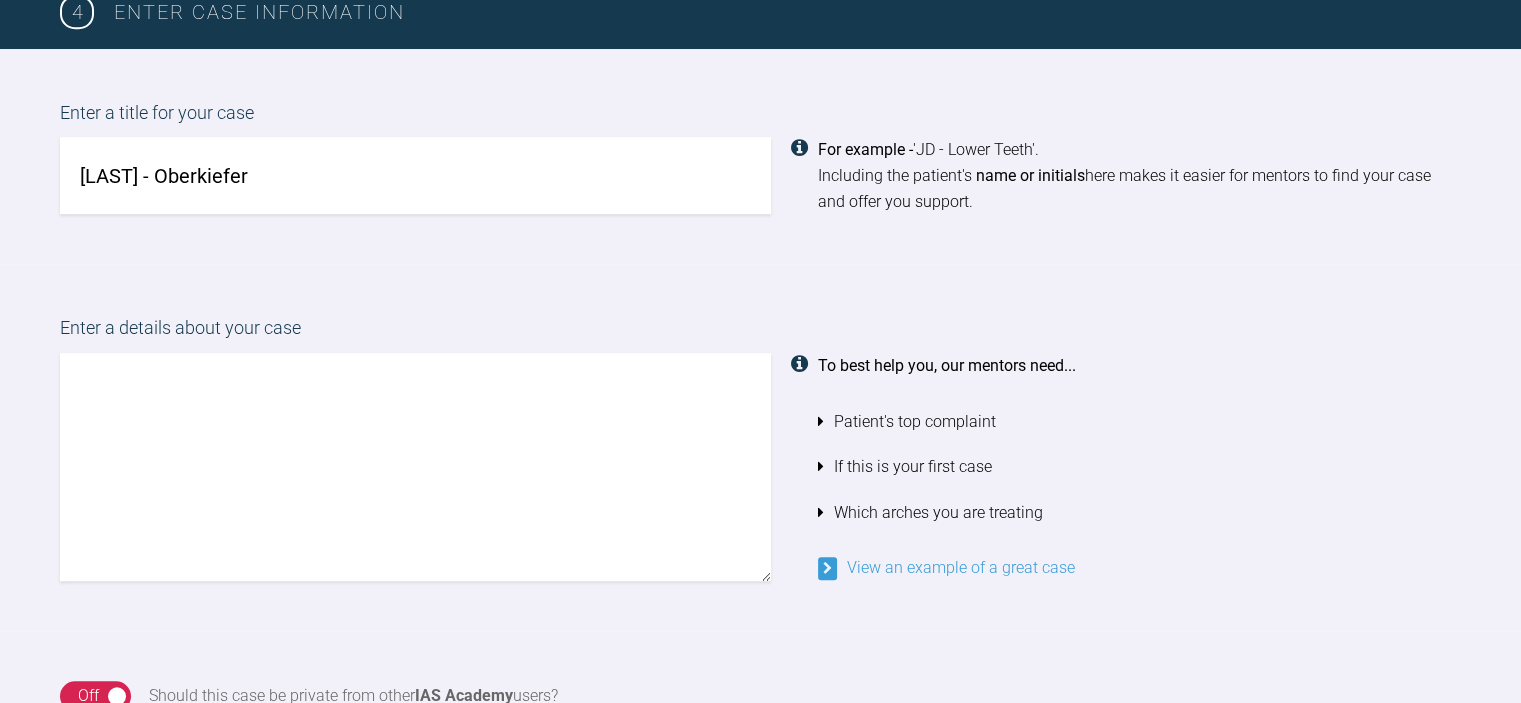scroll, scrollTop: 1455, scrollLeft: 0, axis: vertical 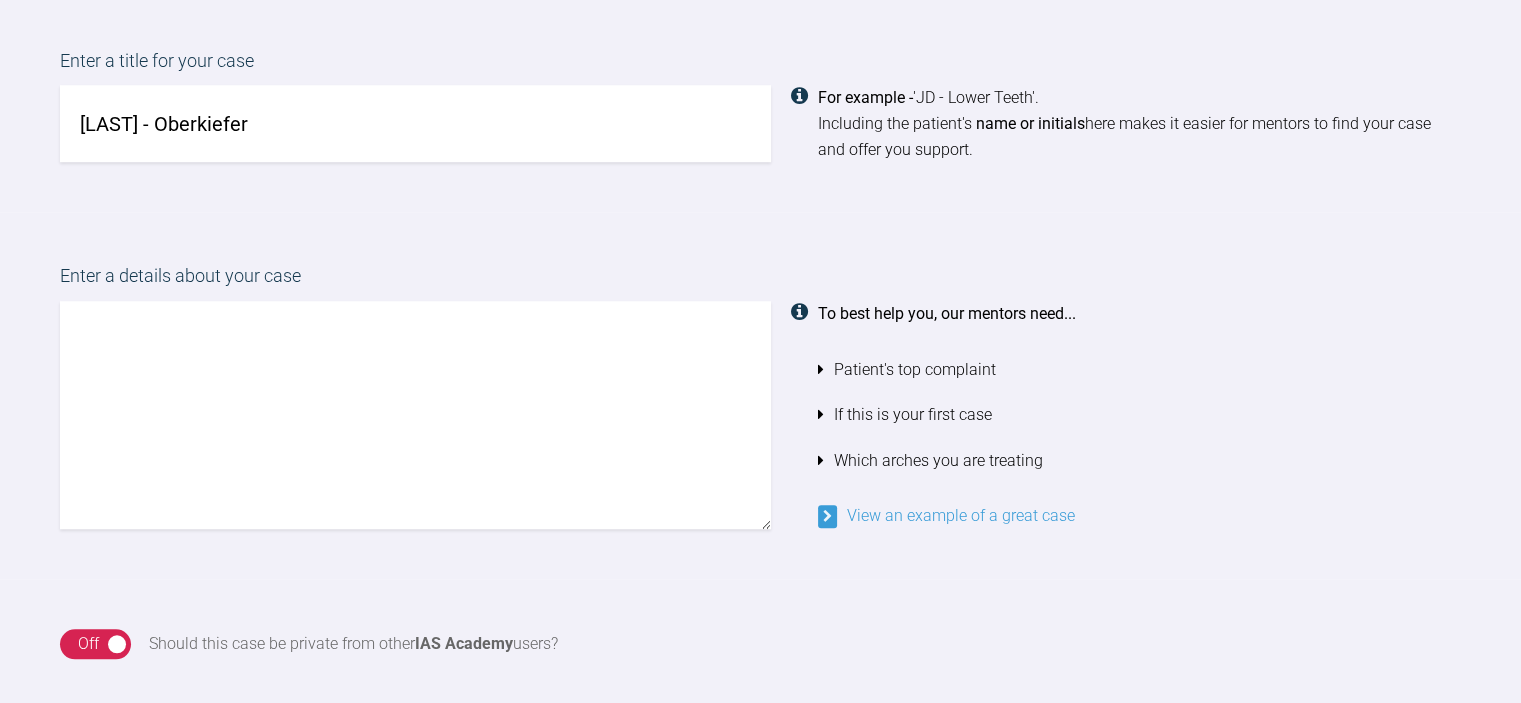 type on "[LAST] - Oberkiefer" 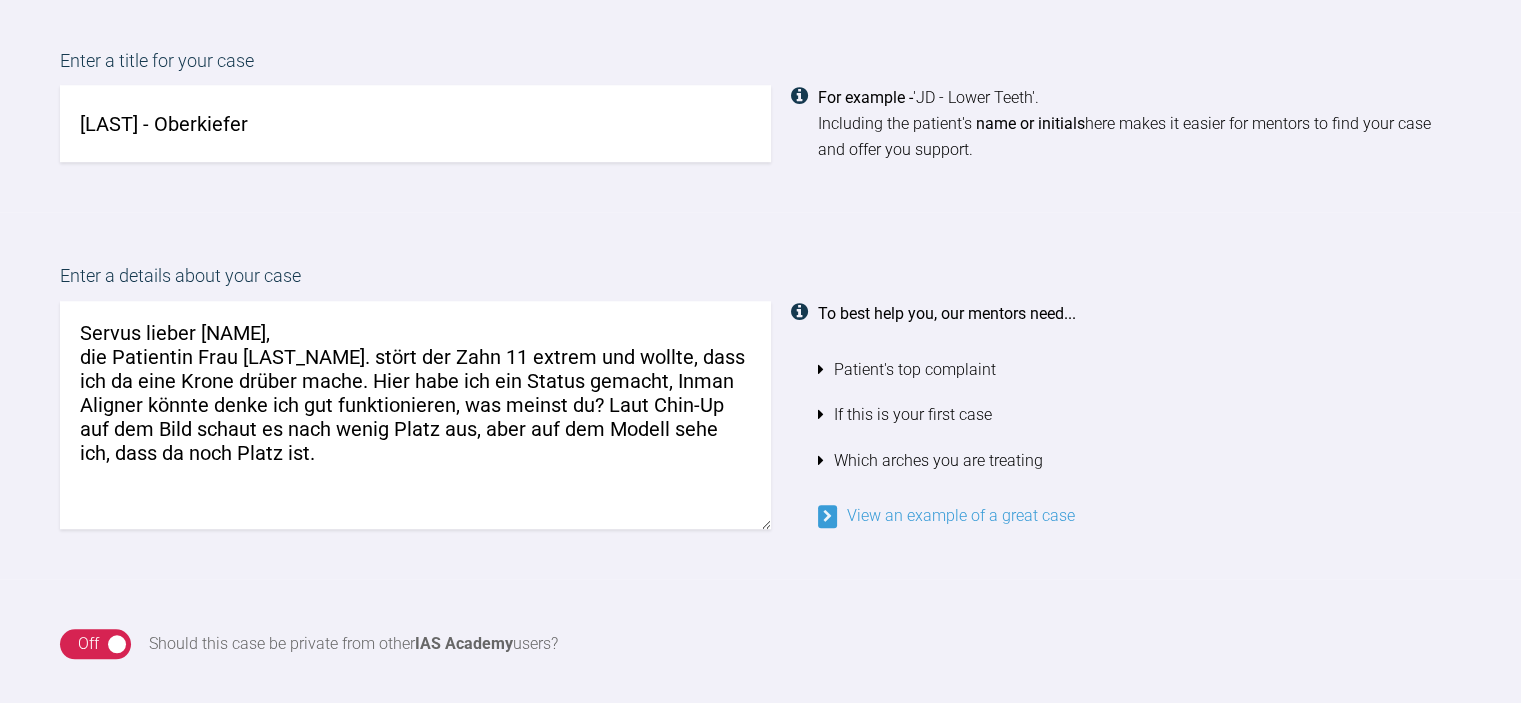 click on "Servus lieber [NAME],
die Patientin Frau [LAST_NAME]. stört der Zahn 11 extrem und wollte, dass ich da eine Krone drüber mache. Hier habe ich ein Status gemacht, Inman Aligner könnte denke ich gut funktionieren, was meinst du? Laut Chin-Up auf dem Bild schaut es nach wenig Platz aus, aber auf dem Modell sehe ich, dass da noch Platz ist." at bounding box center (415, 415) 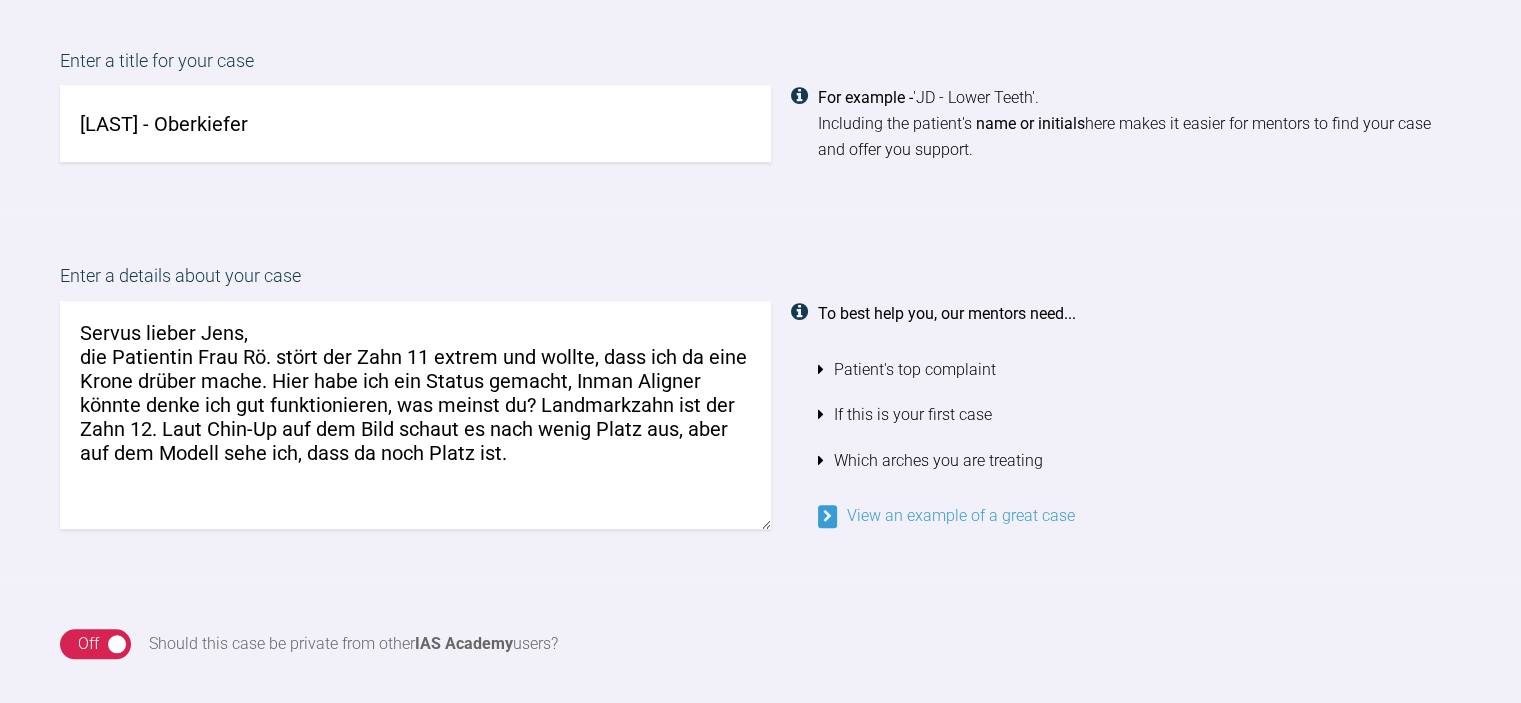 click on "Servus lieber Jens,
die Patientin Frau Rö. stört der Zahn 11 extrem und wollte, dass ich da eine Krone drüber mache. Hier habe ich ein Status gemacht, Inman Aligner könnte denke ich gut funktionieren, was meinst du? Landmarkzahn ist der Zahn 12. Laut Chin-Up auf dem Bild schaut es nach wenig Platz aus, aber auf dem Modell sehe ich, dass da noch Platz ist." at bounding box center (415, 415) 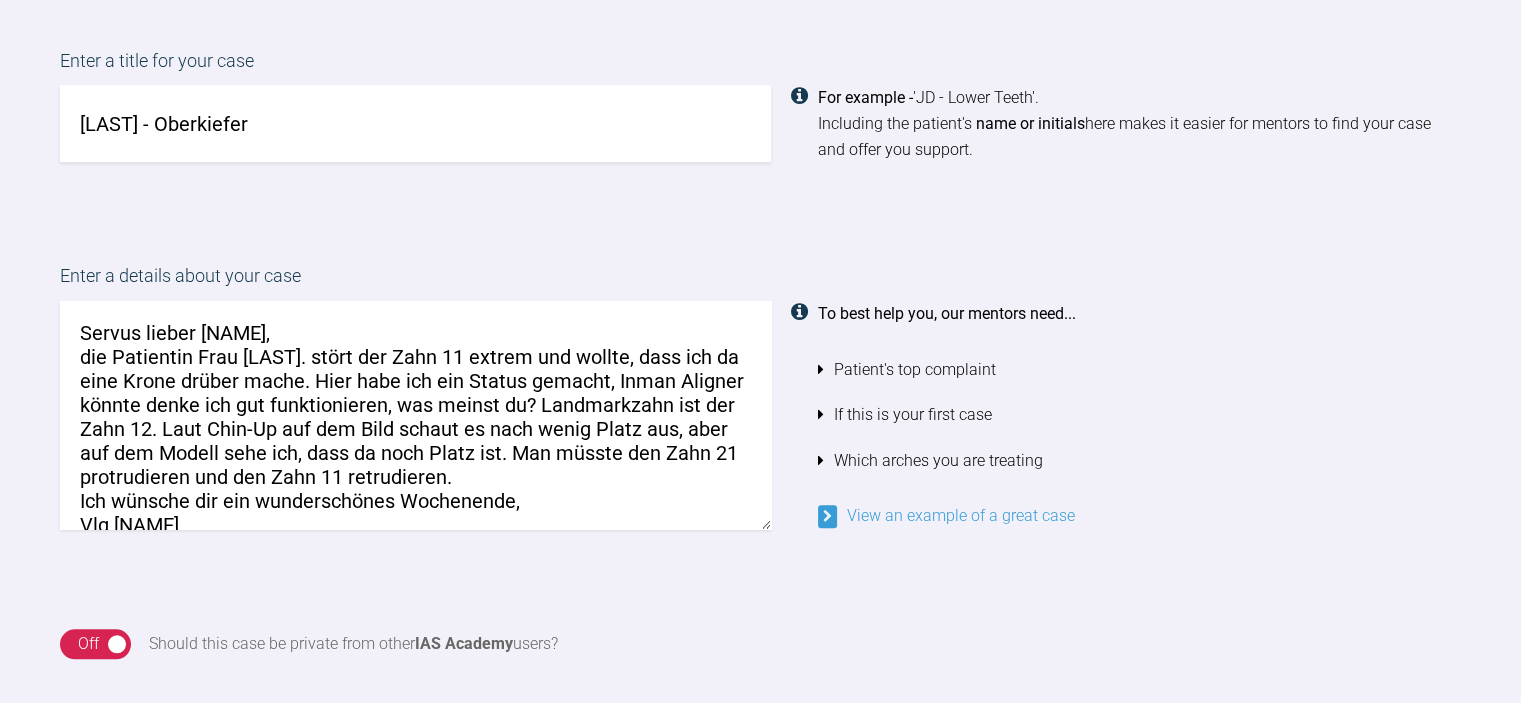 scroll, scrollTop: 0, scrollLeft: 0, axis: both 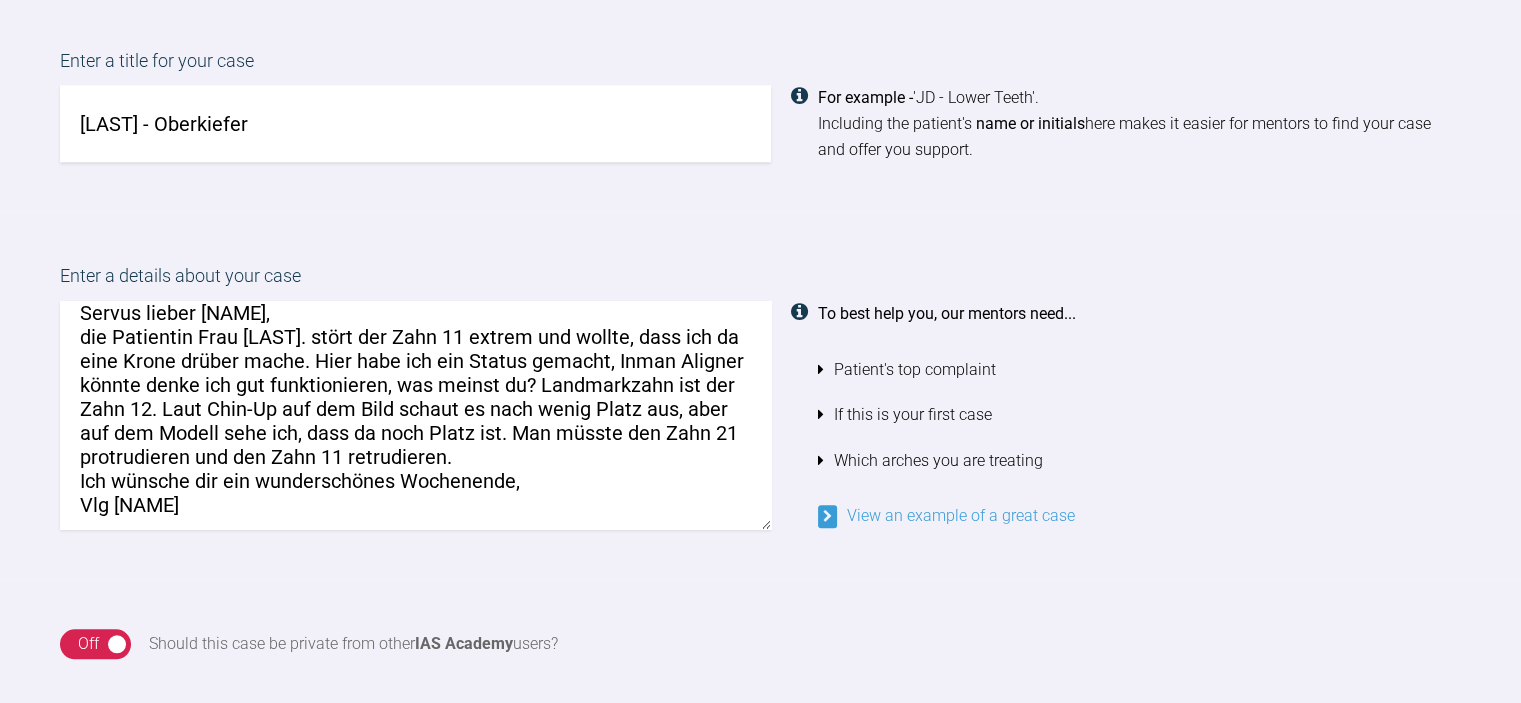 click on "Servus lieber [NAME],
die Patientin Frau [LAST]. stört der Zahn 11 extrem und wollte, dass ich da eine Krone drüber mache. Hier habe ich ein Status gemacht, Inman Aligner könnte denke ich gut funktionieren, was meinst du? Landmarkzahn ist der Zahn 12. Laut Chin-Up auf dem Bild schaut es nach wenig Platz aus, aber auf dem Modell sehe ich, dass da noch Platz ist. Man müsste den Zahn 21 protrudieren und den Zahn 11 retrudieren.
Ich wünsche dir ein wunderschönes Wochenende,
Vlg [NAME]" at bounding box center [415, 415] 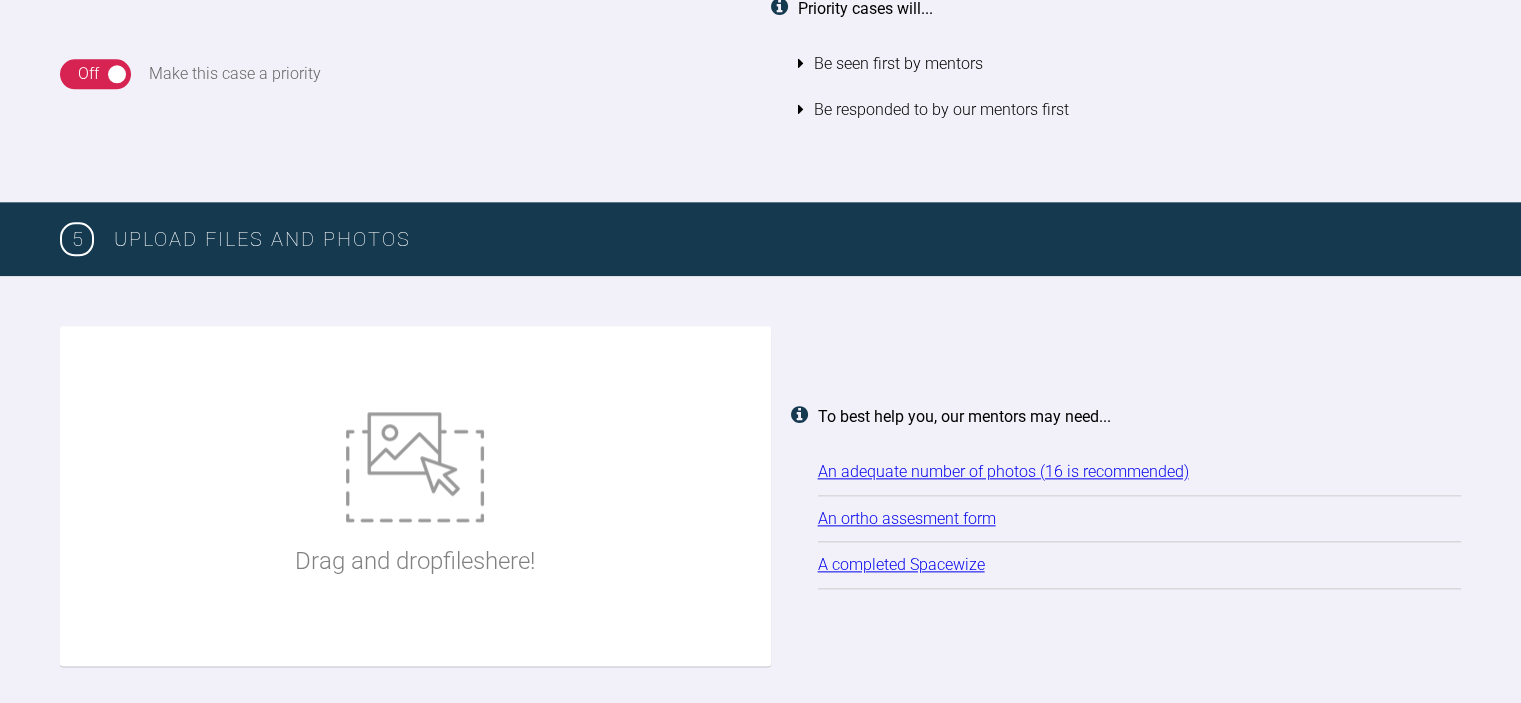 scroll, scrollTop: 2255, scrollLeft: 0, axis: vertical 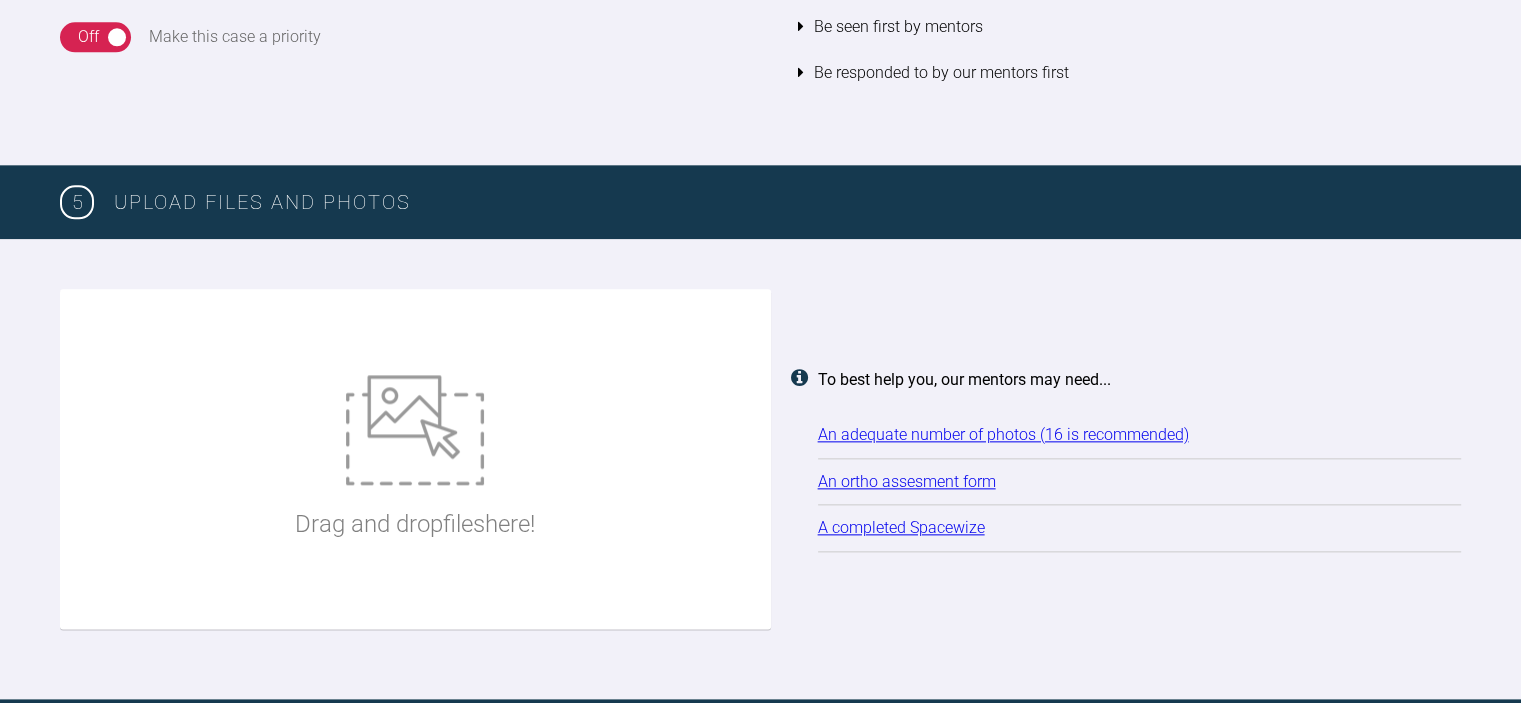 type on "Servus lieber [NAME],
die Patientin Frau [LAST]. stört der Zahn 11 extrem und wollte, dass ich da eine Krone drüber mache. Hier habe ich ein Status gemacht, Inman Aligner könnte denke ich gut funktionieren, was meinst du? Landmarkzahn ist der Zahn 12. Laut Chin-Up auf dem Bild schaut es nach wenig Platz aus, aber auf dem Modell sehe ich, dass da noch Platz ist. Man müsste den Zahn 21 protrudieren und den Zahn 11 retrudieren.
Ich wünsche dir ein wunderschönes Wochenende,
Vlg [NAME]" 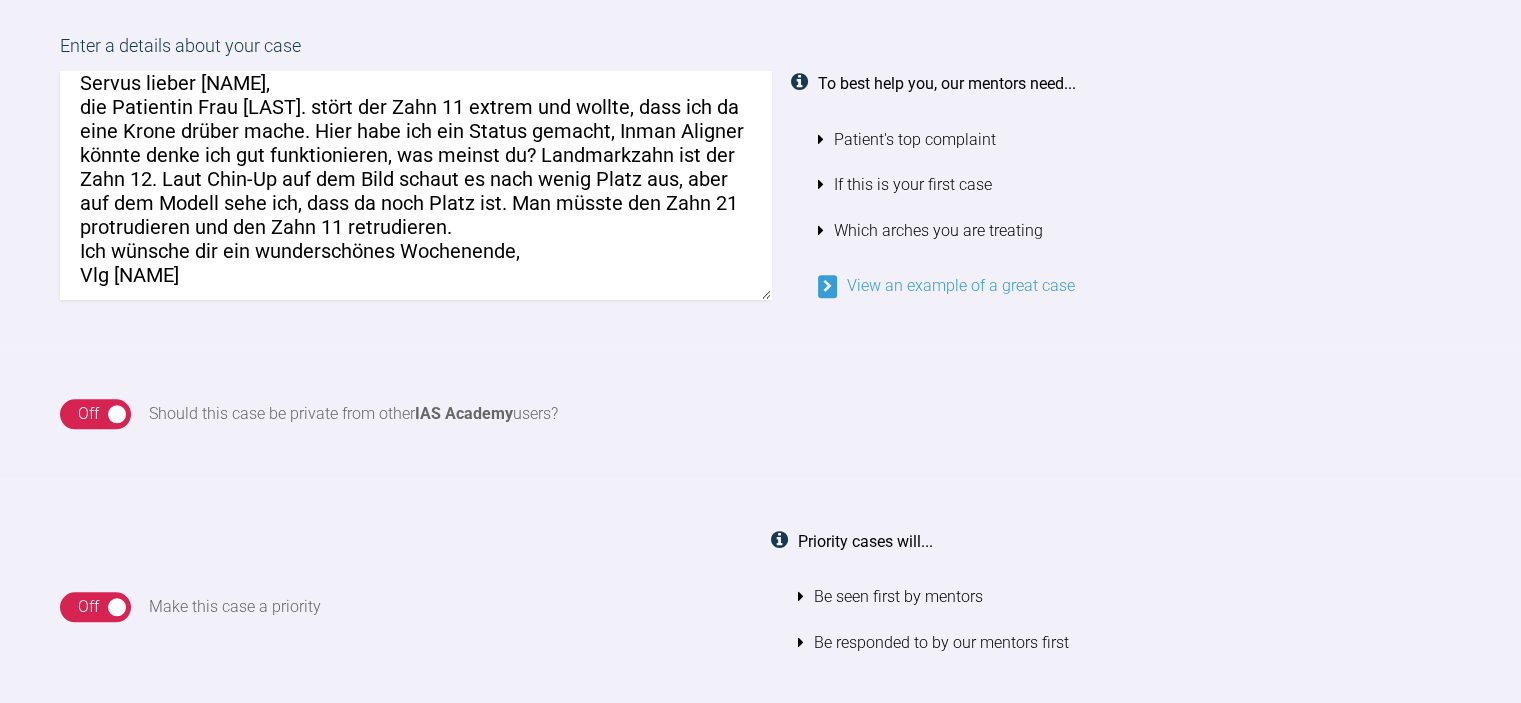scroll, scrollTop: 1555, scrollLeft: 0, axis: vertical 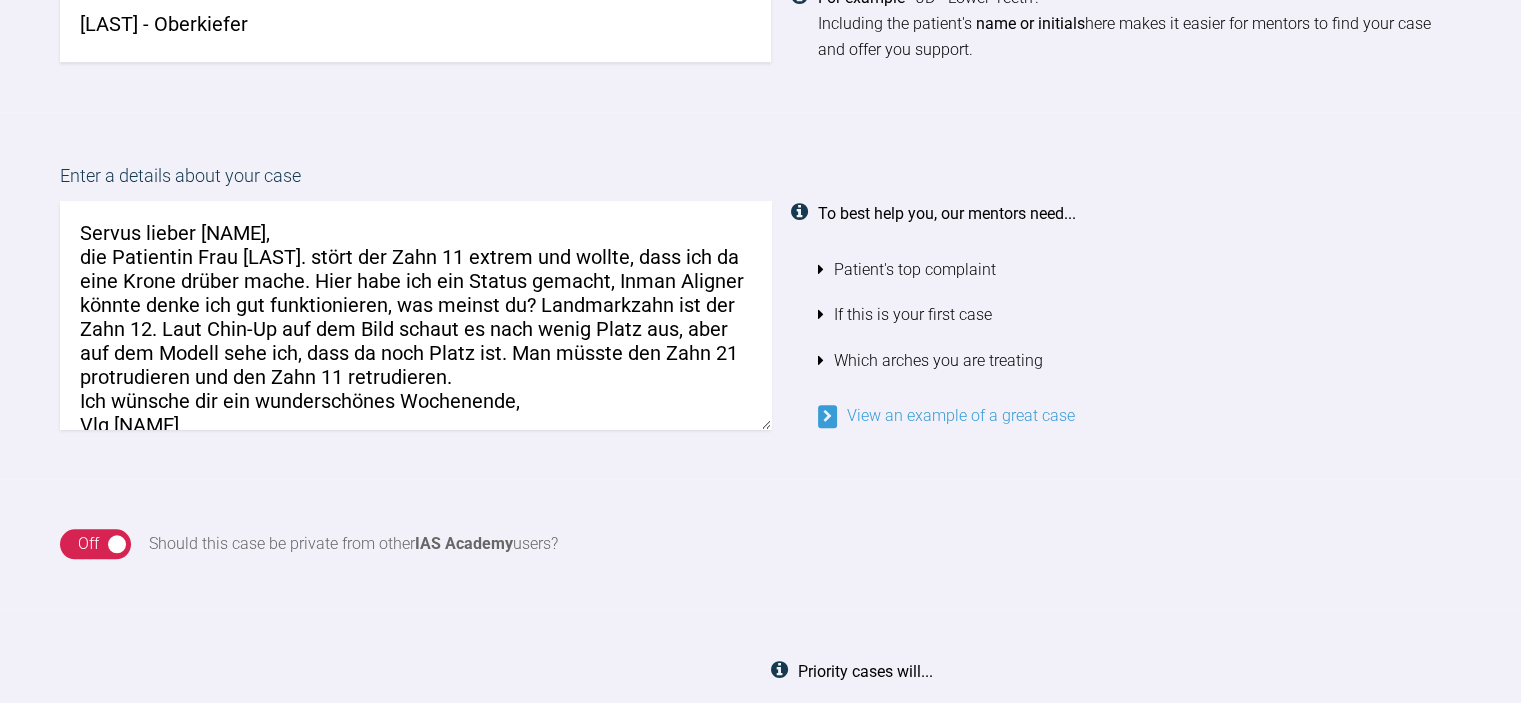 drag, startPoint x: 168, startPoint y: 407, endPoint x: 0, endPoint y: 95, distance: 354.35574 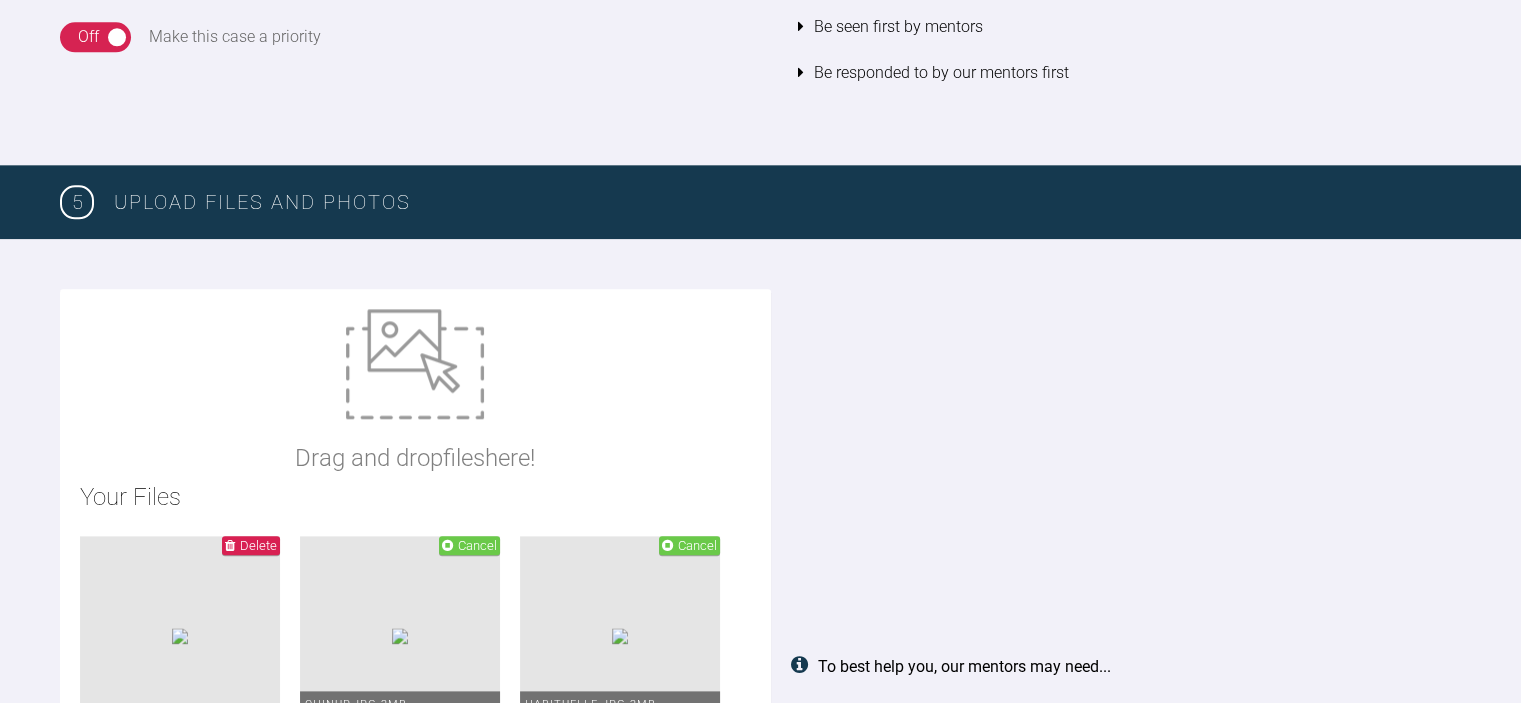 click on "Drag and drop  files  here! Your Files Delete 2025-08-08 - S….png  -  611KB Cancel Chinup.JPG  -  2MB Cancel Habituelle.JPG  -  2MB Cancel Lachaufnahme.JPG  -  3MB Cancel Lateralaufnahme.JPG  -  3MB Cancel OK.JPG  -  2MB Cancel UK 1.JPG  -  2MB To best help you, our mentors may need... An adequate number of photos (16 is recommended) An ortho assesment form A completed Spacewize" at bounding box center (760, 756) 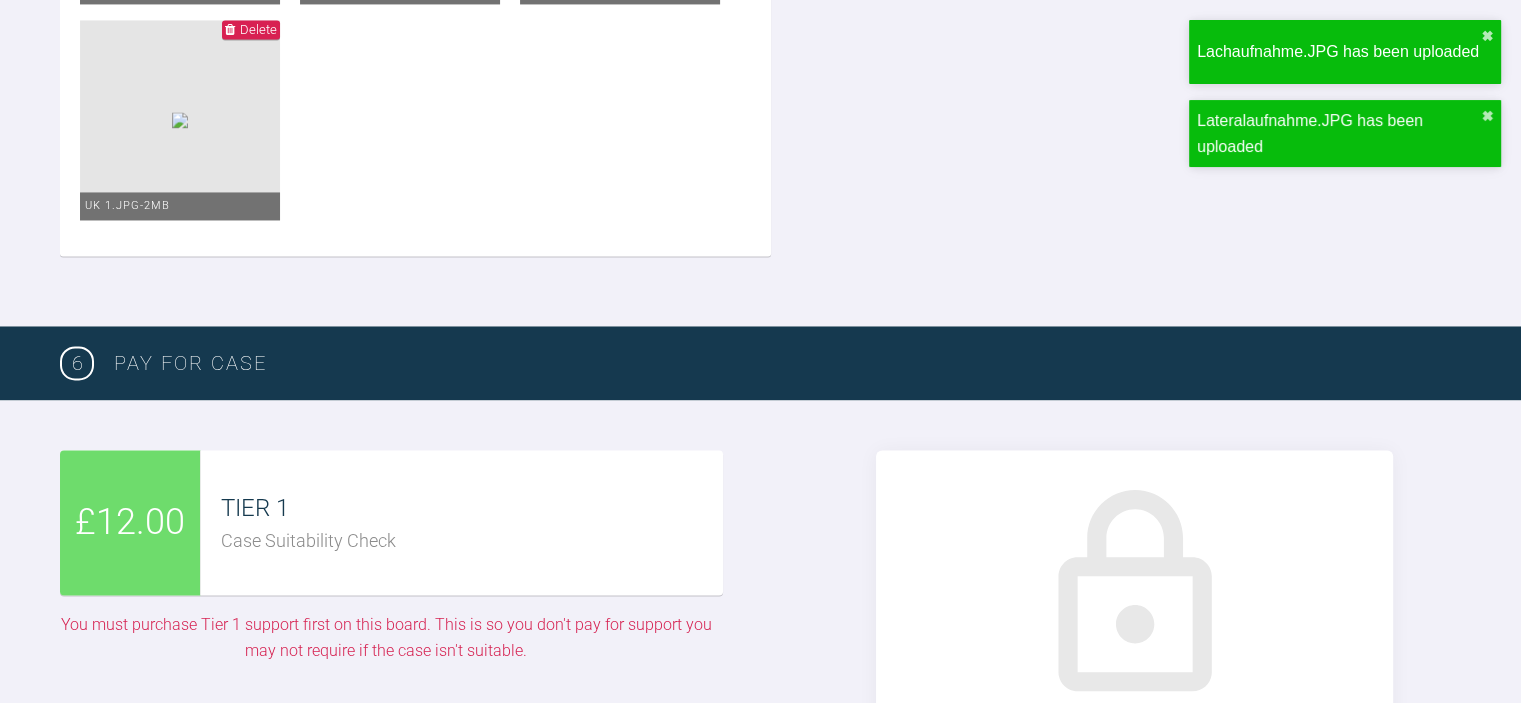scroll, scrollTop: 3455, scrollLeft: 0, axis: vertical 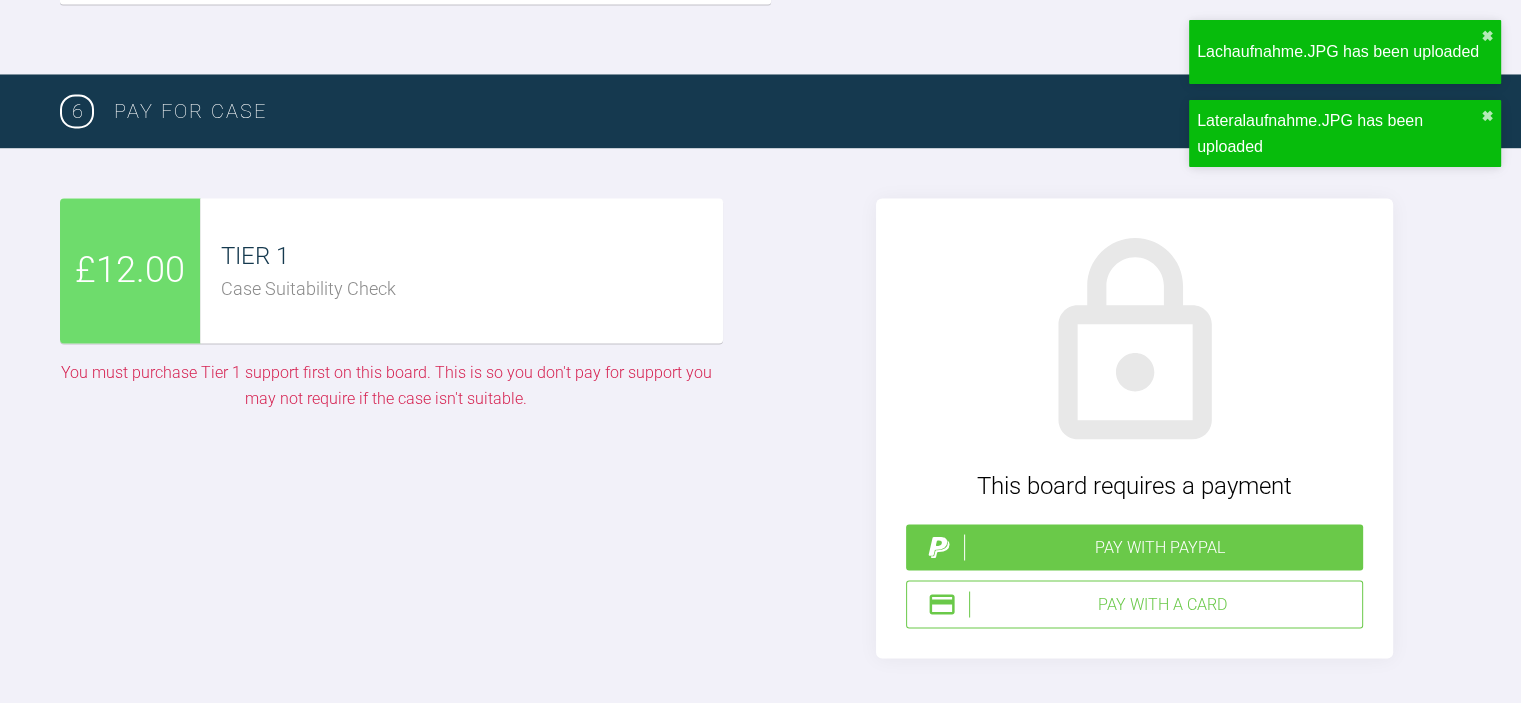 click on "Pay with PayPal" at bounding box center [1159, 547] 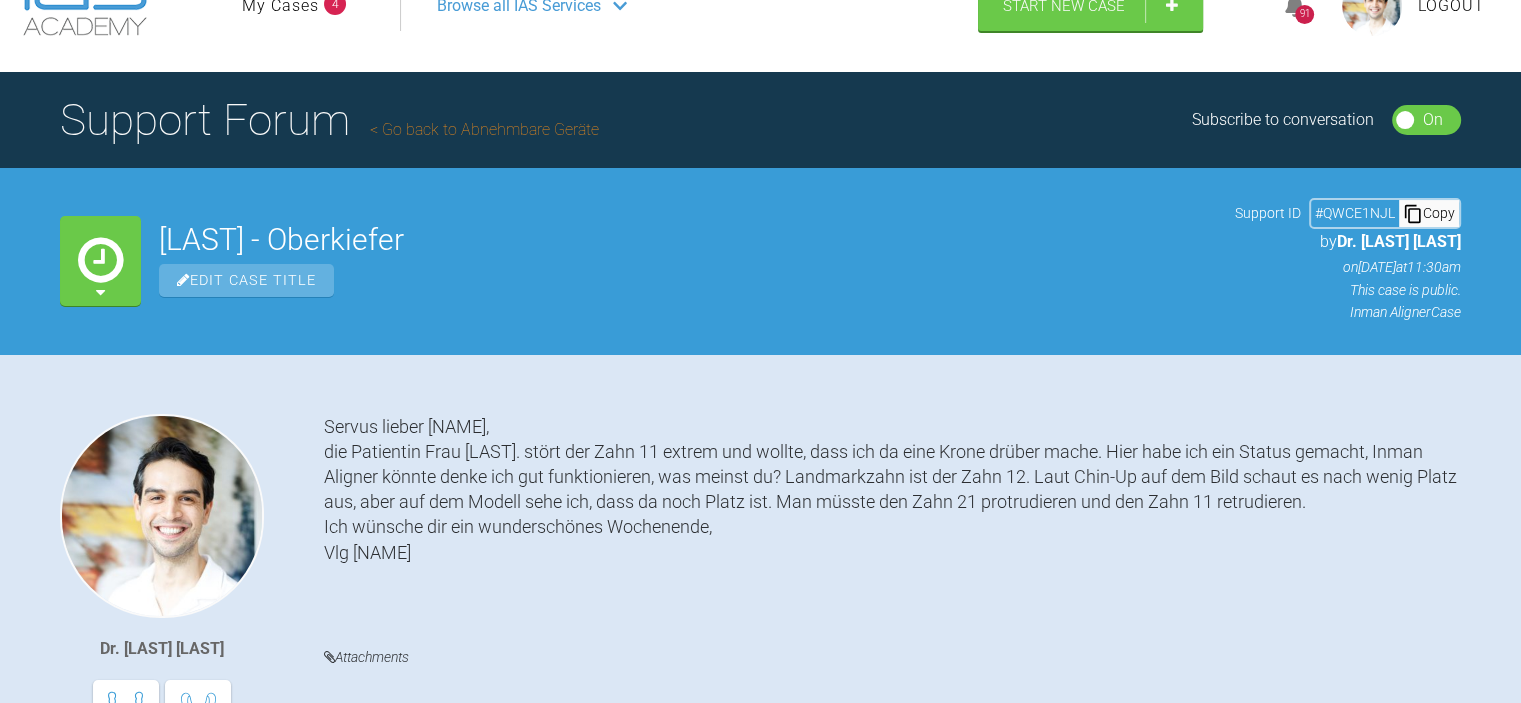 scroll, scrollTop: 0, scrollLeft: 0, axis: both 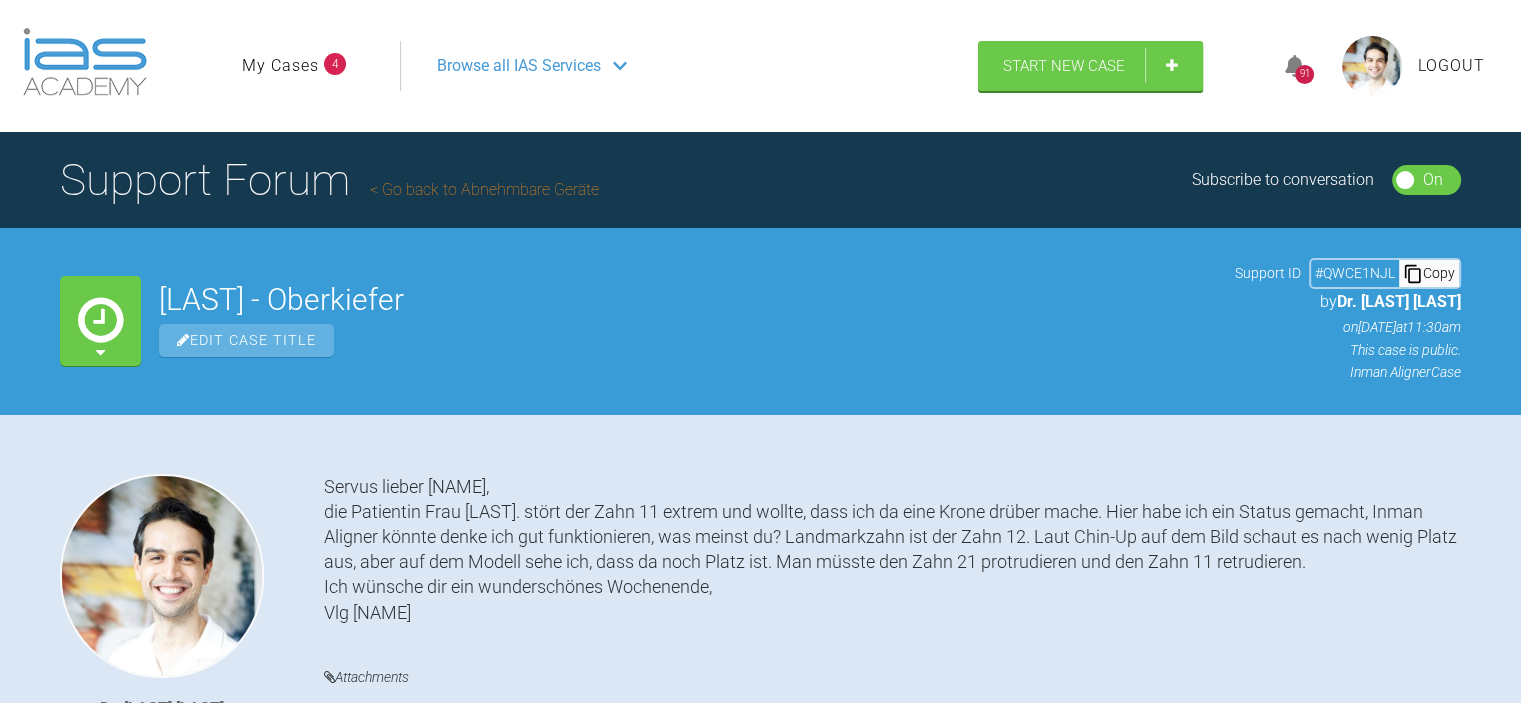 click on "Logout" at bounding box center (1451, 66) 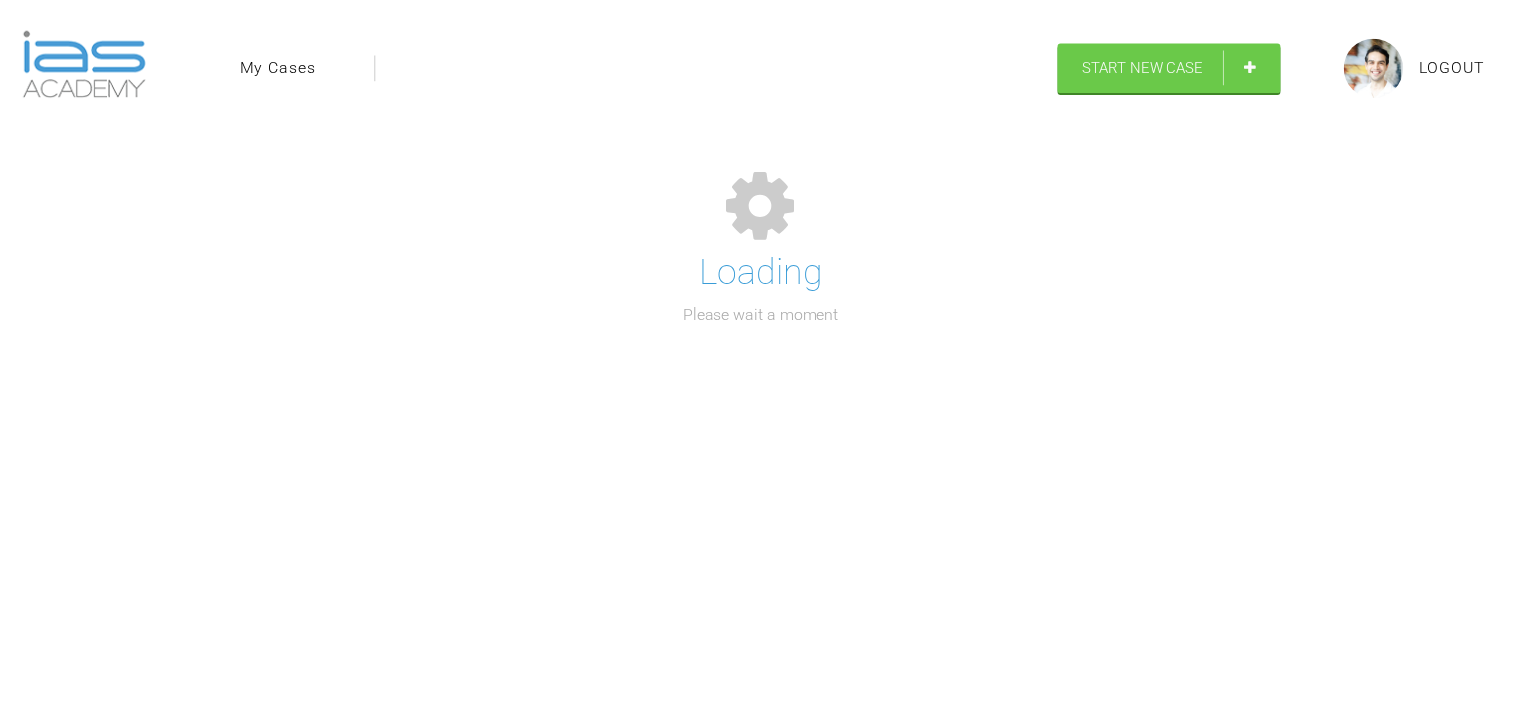scroll, scrollTop: 0, scrollLeft: 0, axis: both 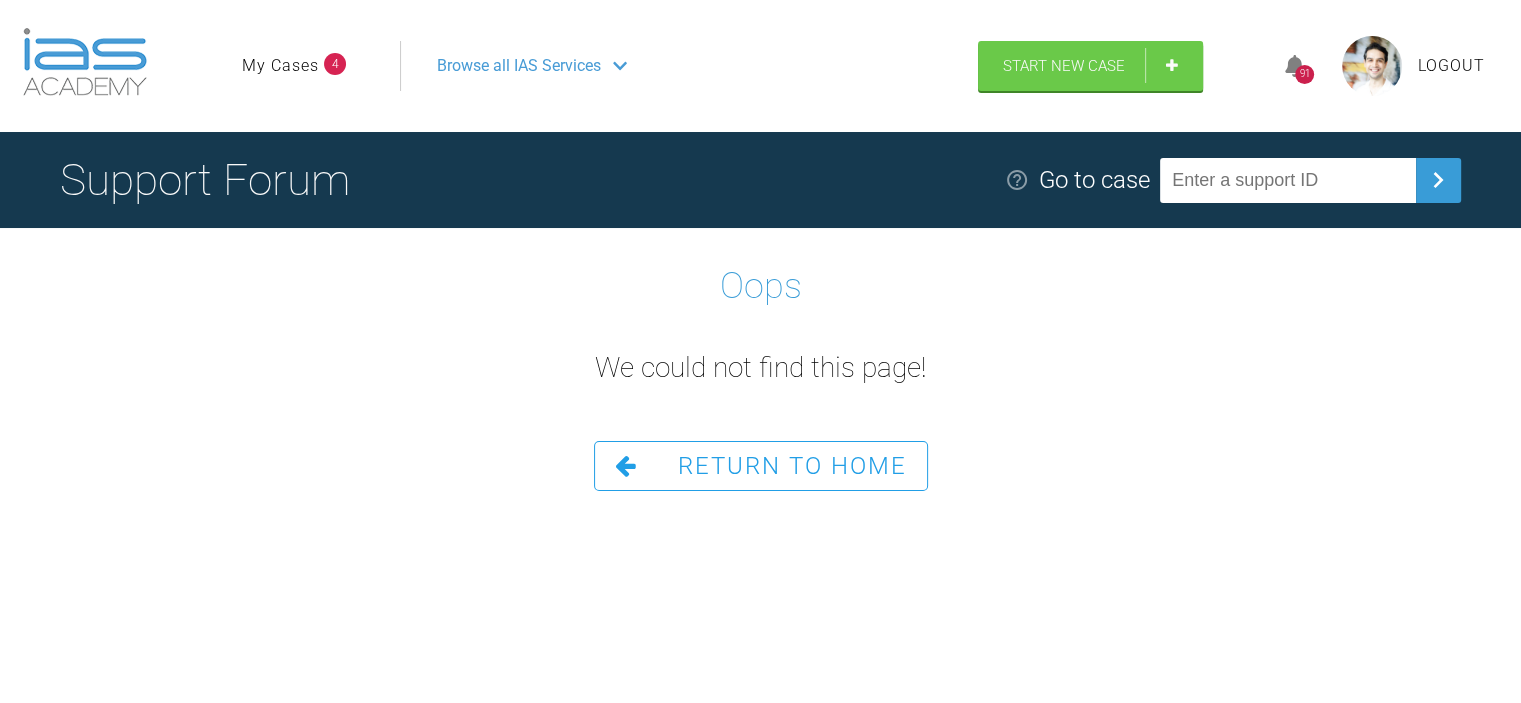 click on "Logout" at bounding box center (1451, 66) 